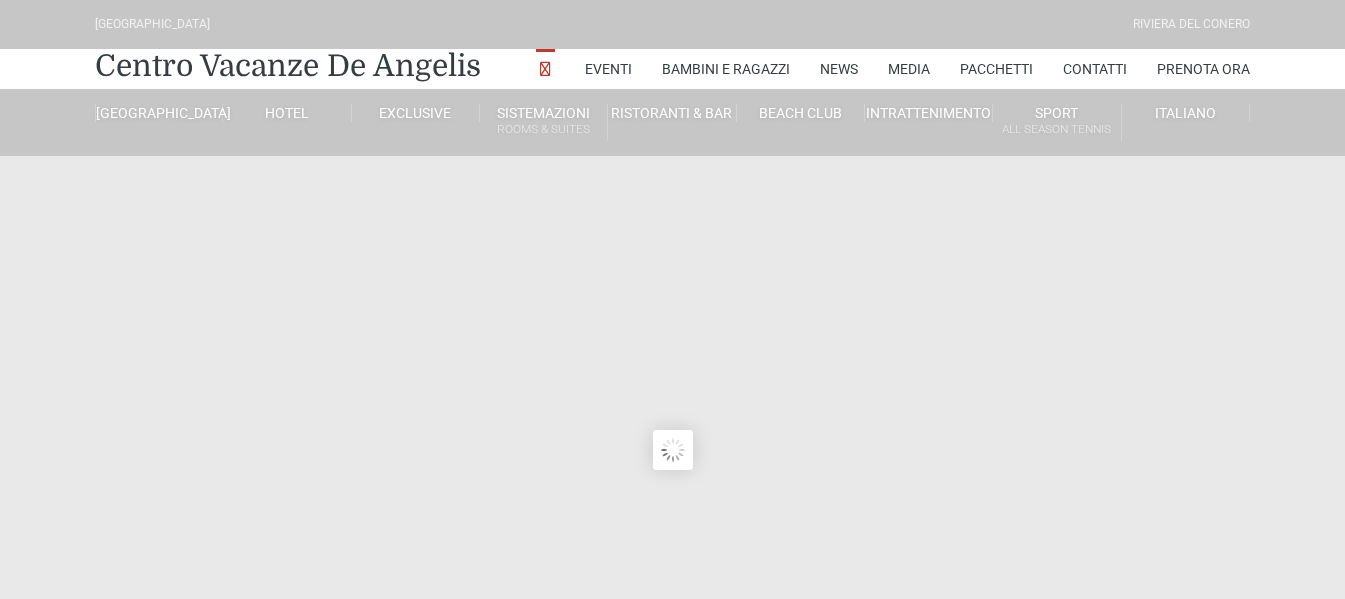 scroll, scrollTop: 0, scrollLeft: 0, axis: both 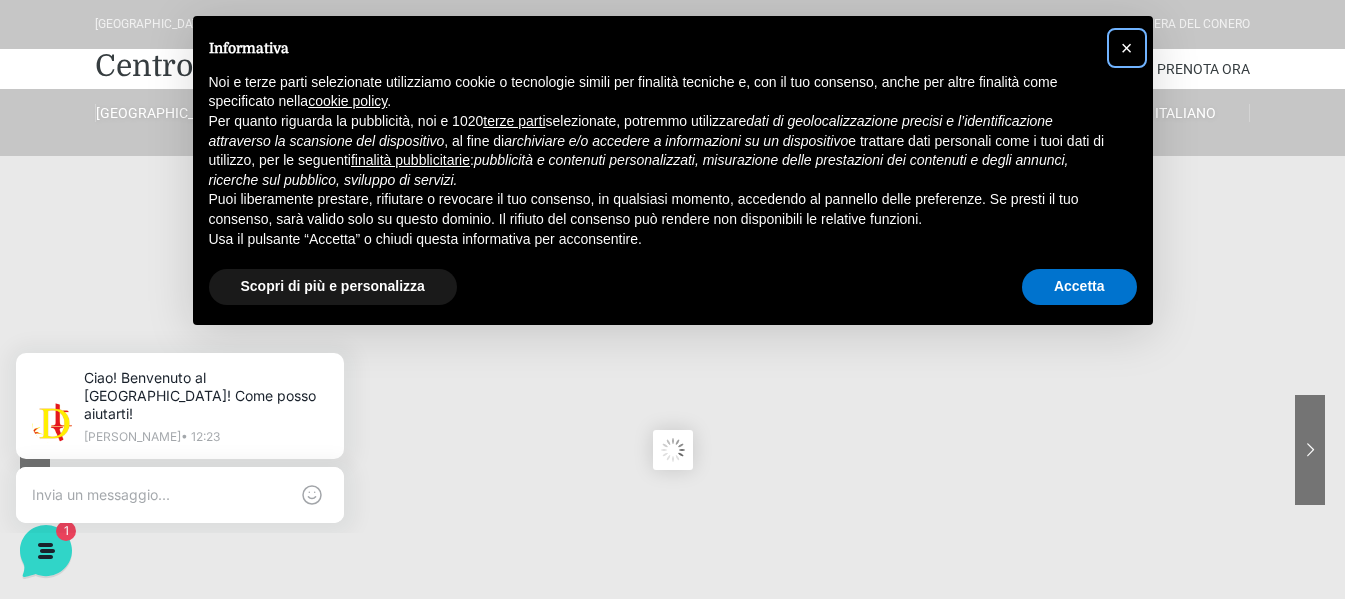 click on "×" at bounding box center [1127, 48] 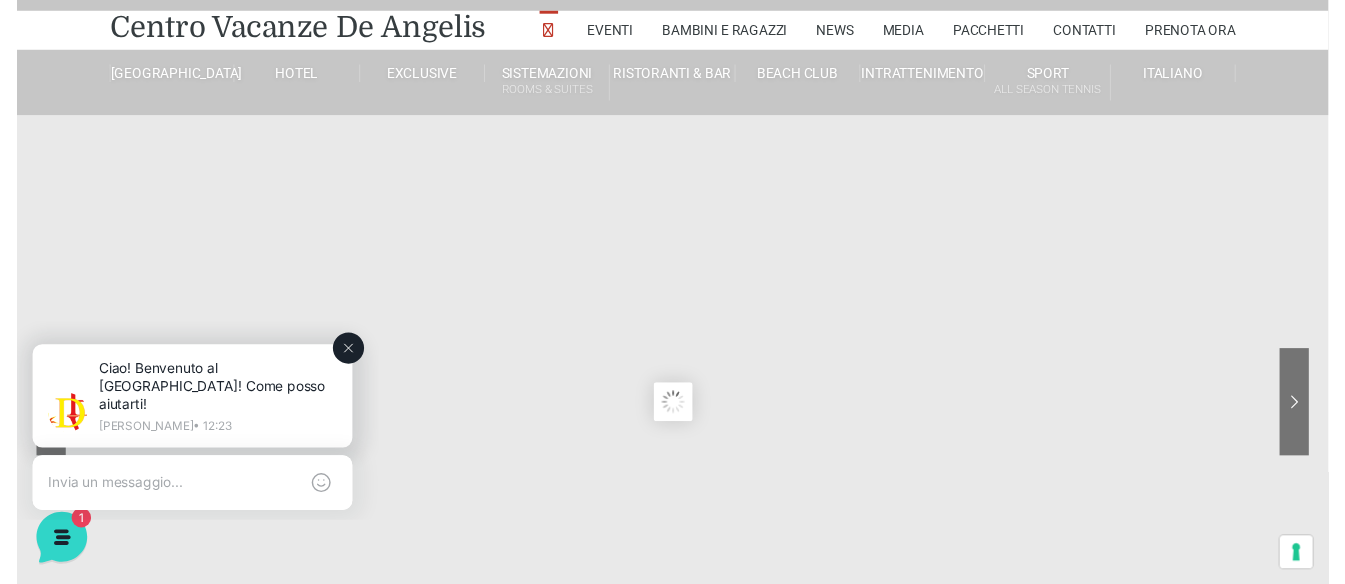 scroll, scrollTop: 0, scrollLeft: 0, axis: both 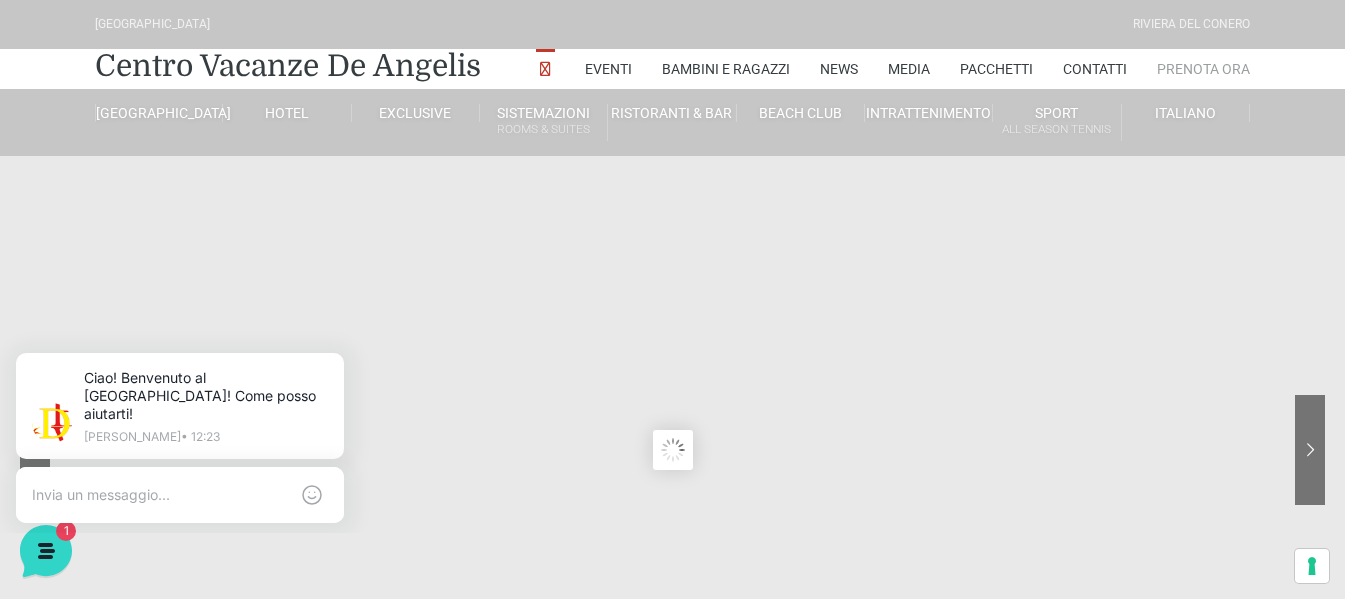 click on "Prenota Ora" at bounding box center (1203, 69) 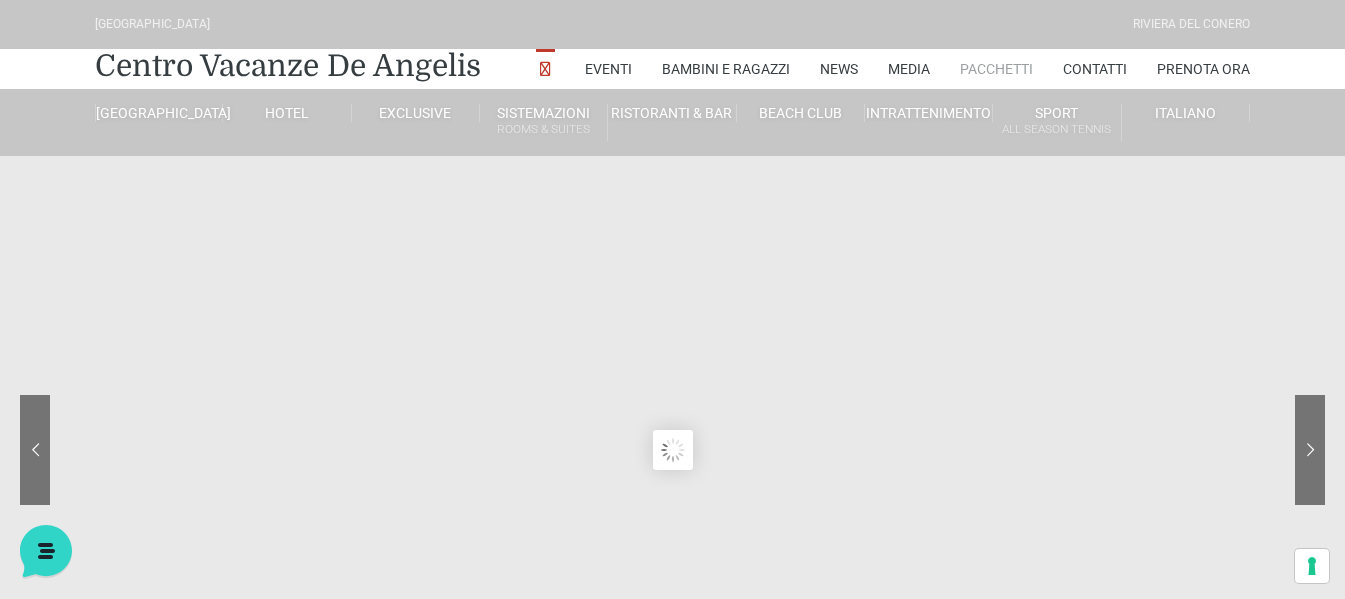 click on "Pacchetti" at bounding box center [996, 69] 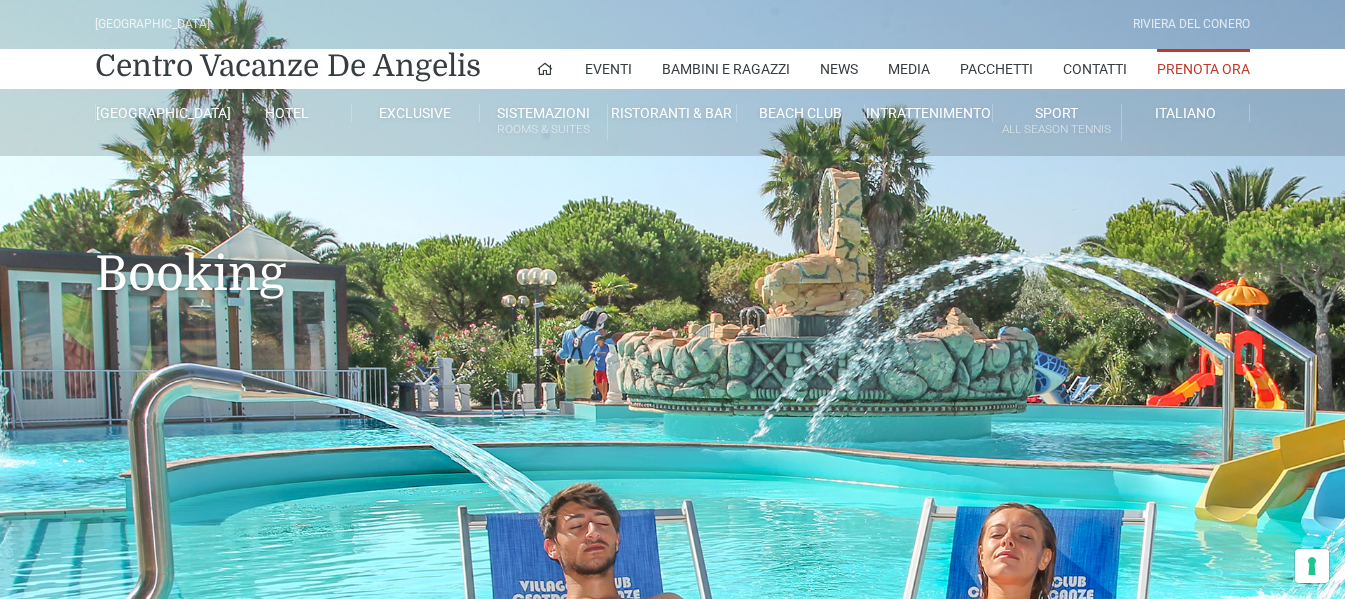 scroll, scrollTop: 0, scrollLeft: 0, axis: both 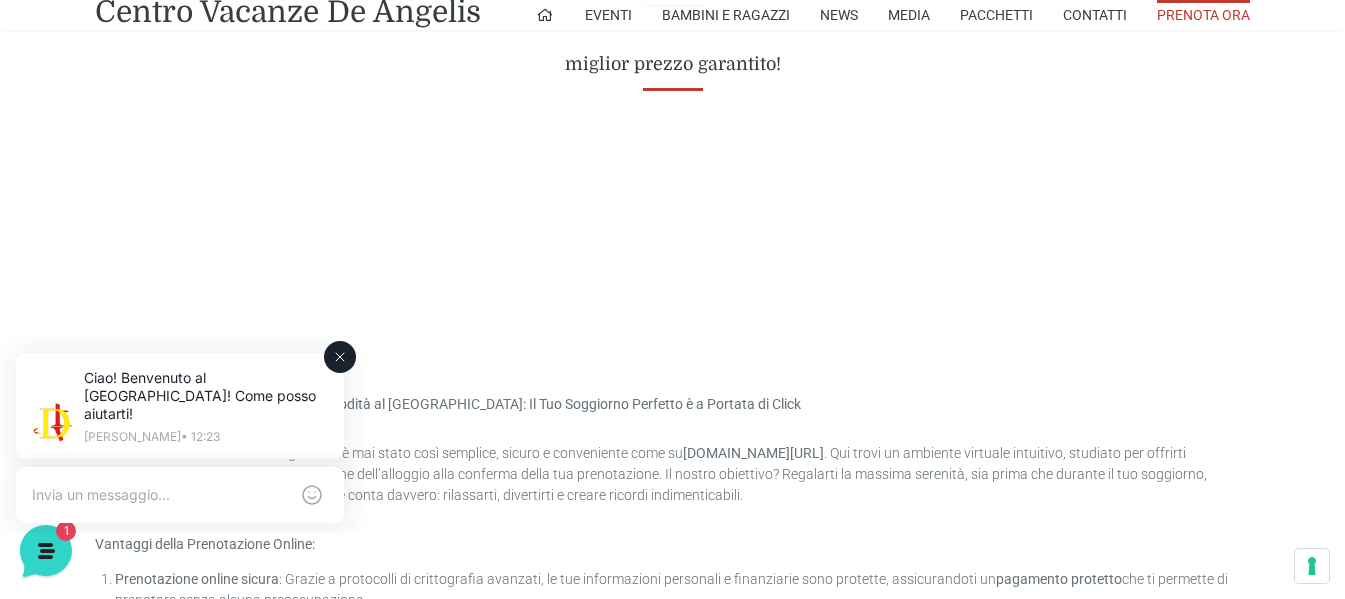 click at bounding box center [180, 495] 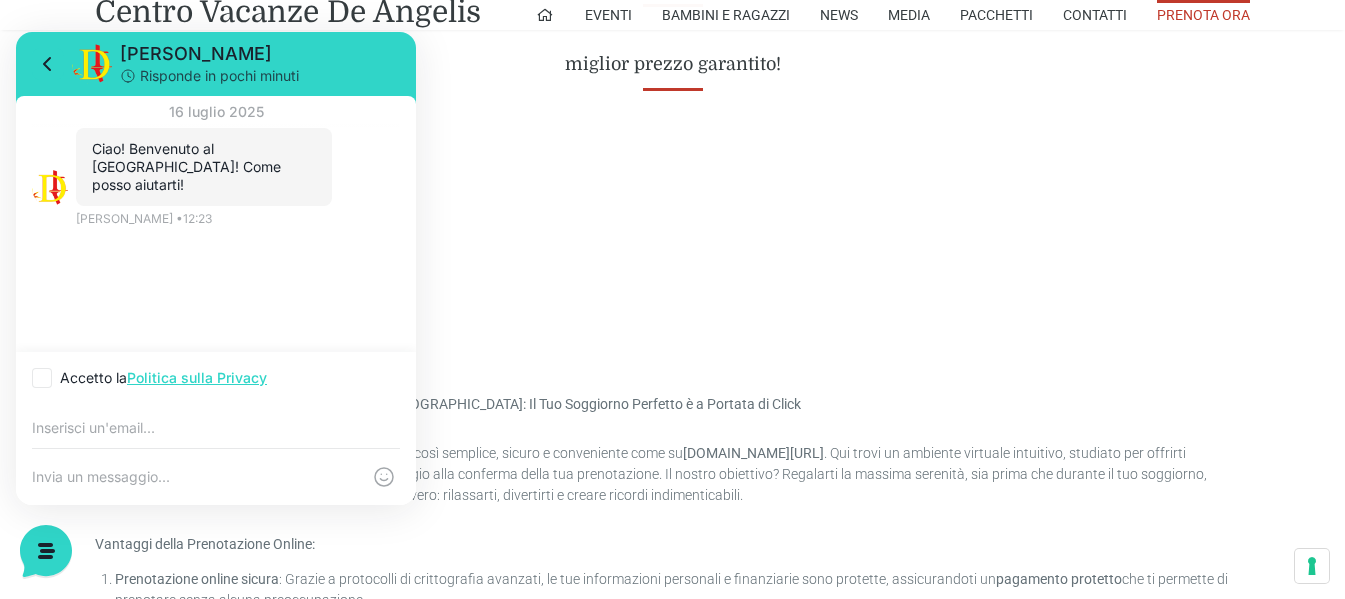 click on "16 luglio 2025 Ciao! Benvenuto al Centro Vacanze Resort! Come posso aiutarti! 12:23 Jerry •  12:23" at bounding box center (216, 224) 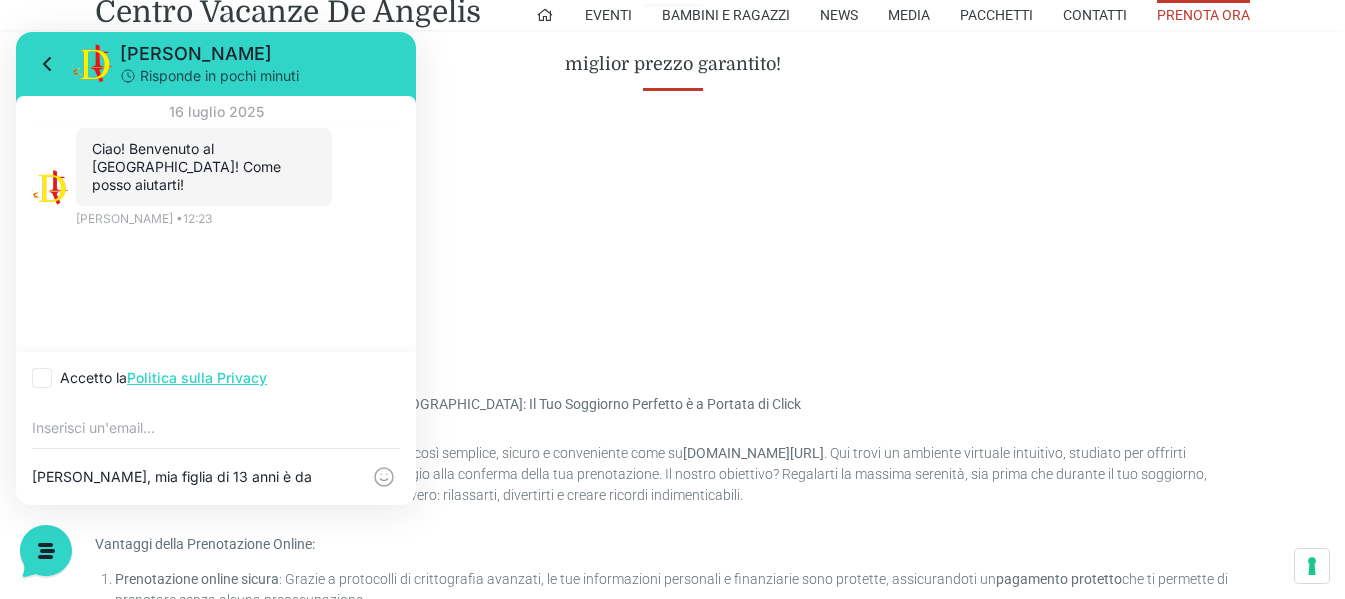 scroll, scrollTop: 0, scrollLeft: 0, axis: both 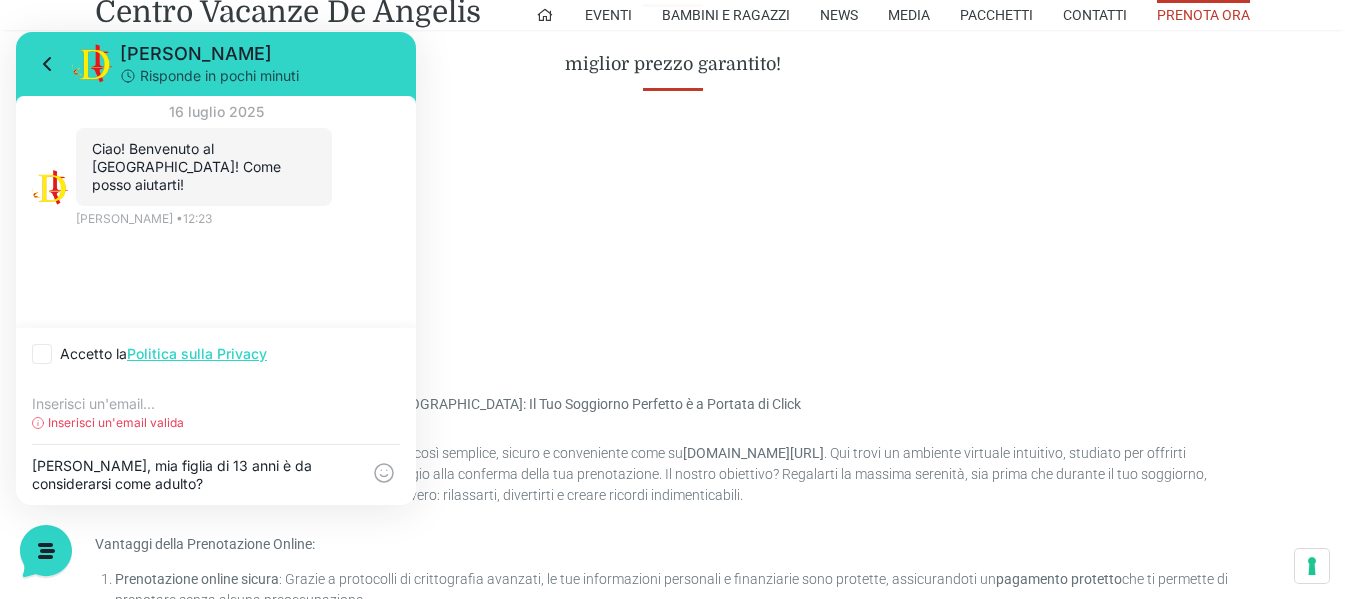 type on "Buongiorno, mia figlia di 13 anni è da considerarsi come adulto?" 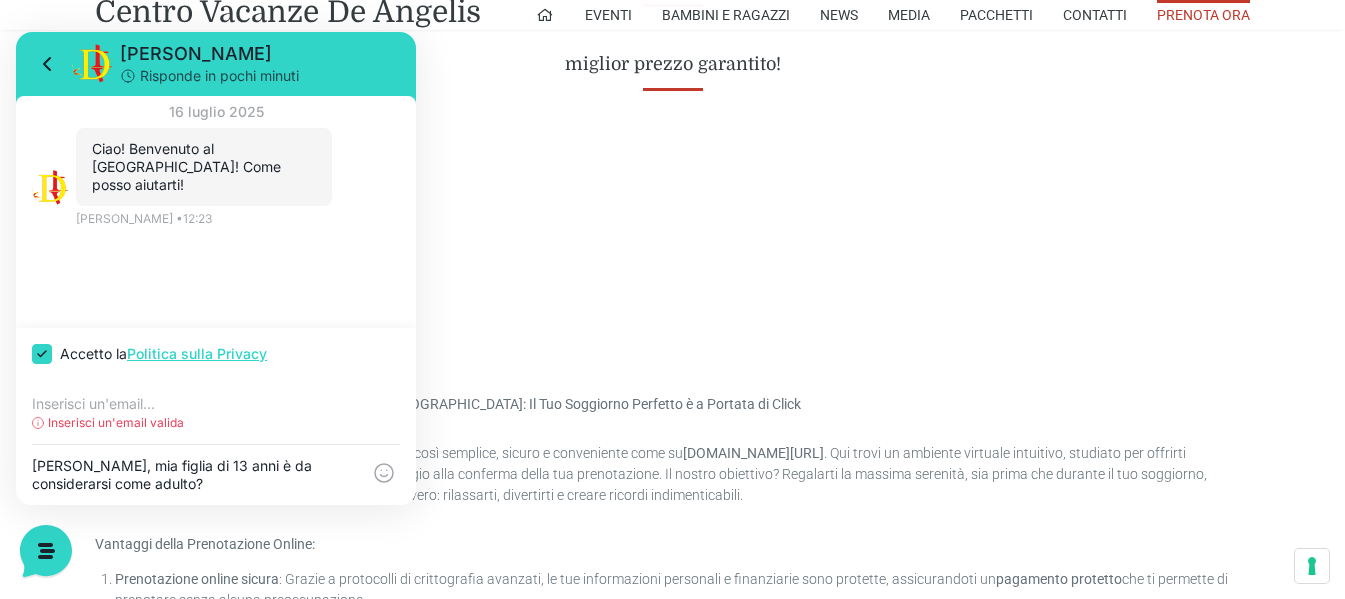 checkbox on "true" 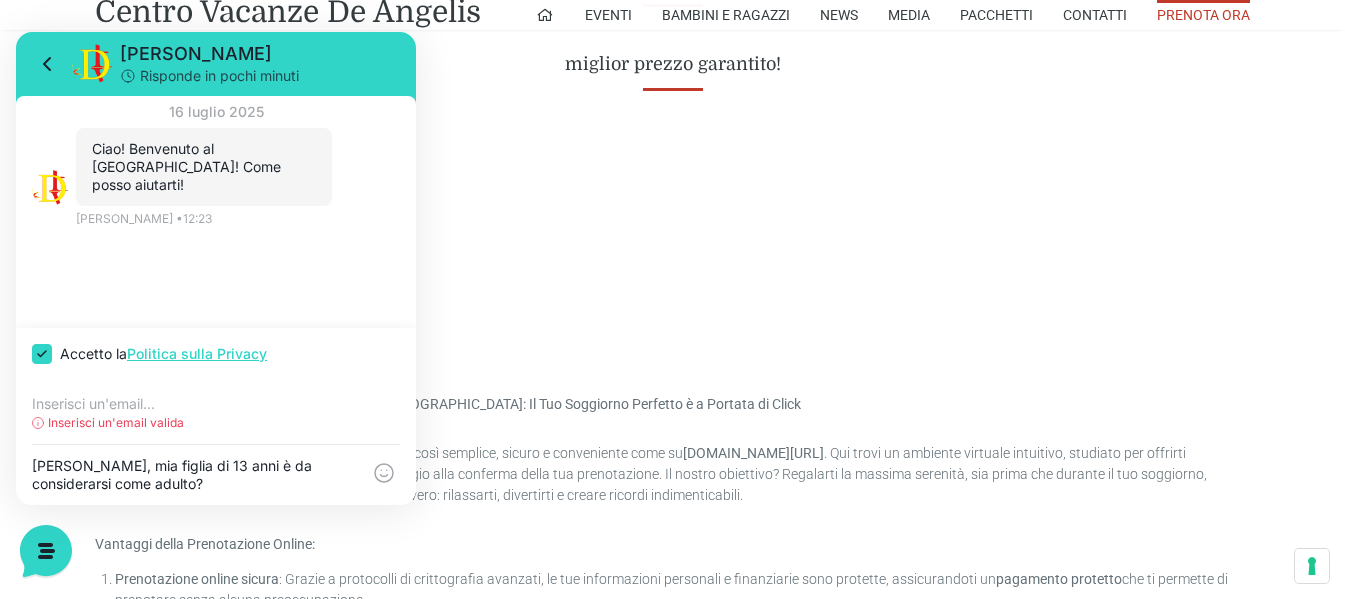 click on "Buongiorno, mia figlia di 13 anni è da considerarsi come adulto?" at bounding box center (196, 475) 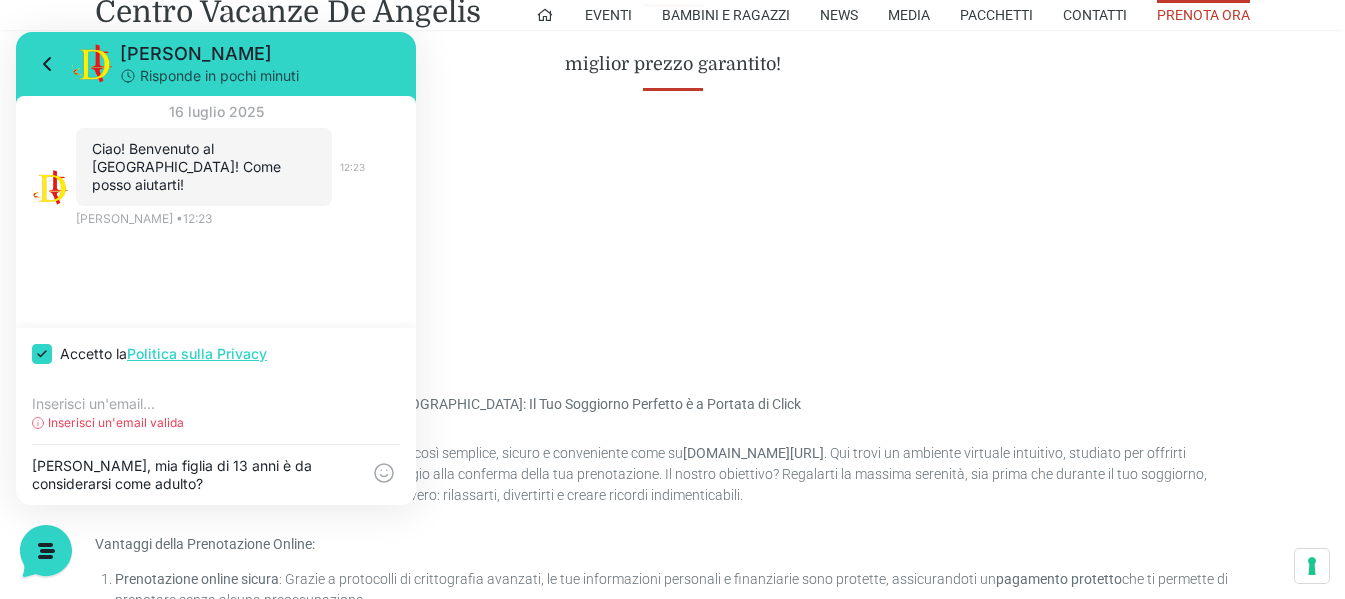 click on "Ciao! Benvenuto al [GEOGRAPHIC_DATA]! Come posso aiutarti!" at bounding box center [204, 167] 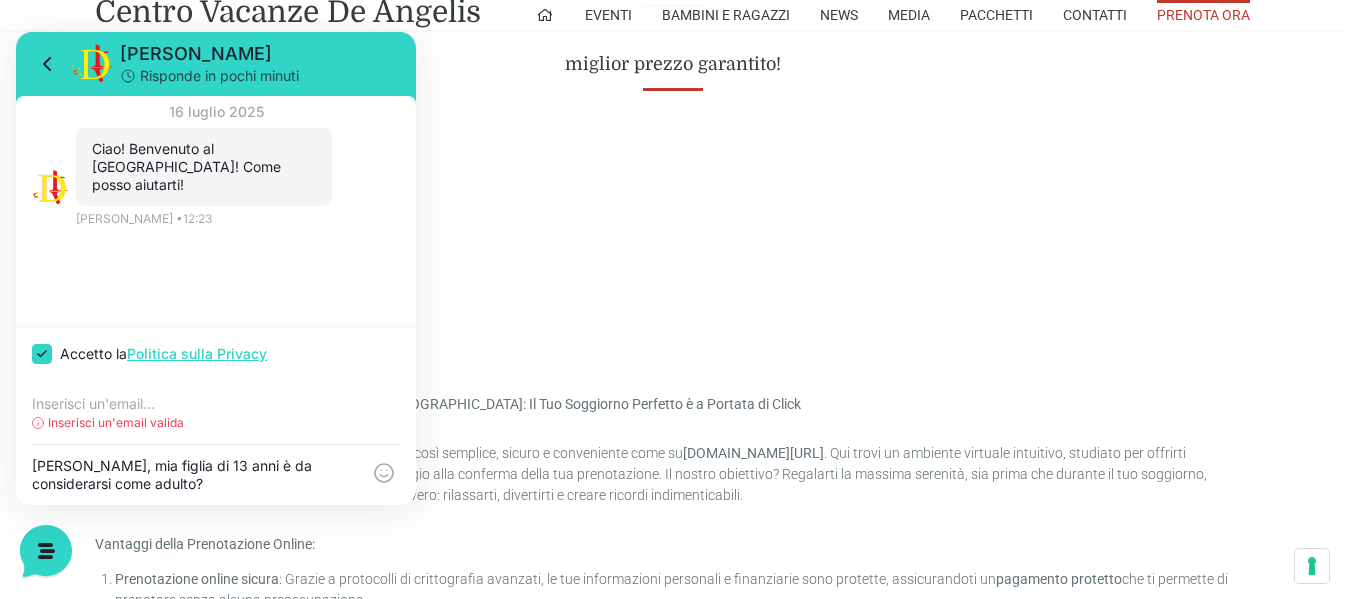 click on "16 luglio 2025 Ciao! Benvenuto al Centro Vacanze Resort! Come posso aiutarti! 12:23 Jerry •  12:23" at bounding box center [216, 212] 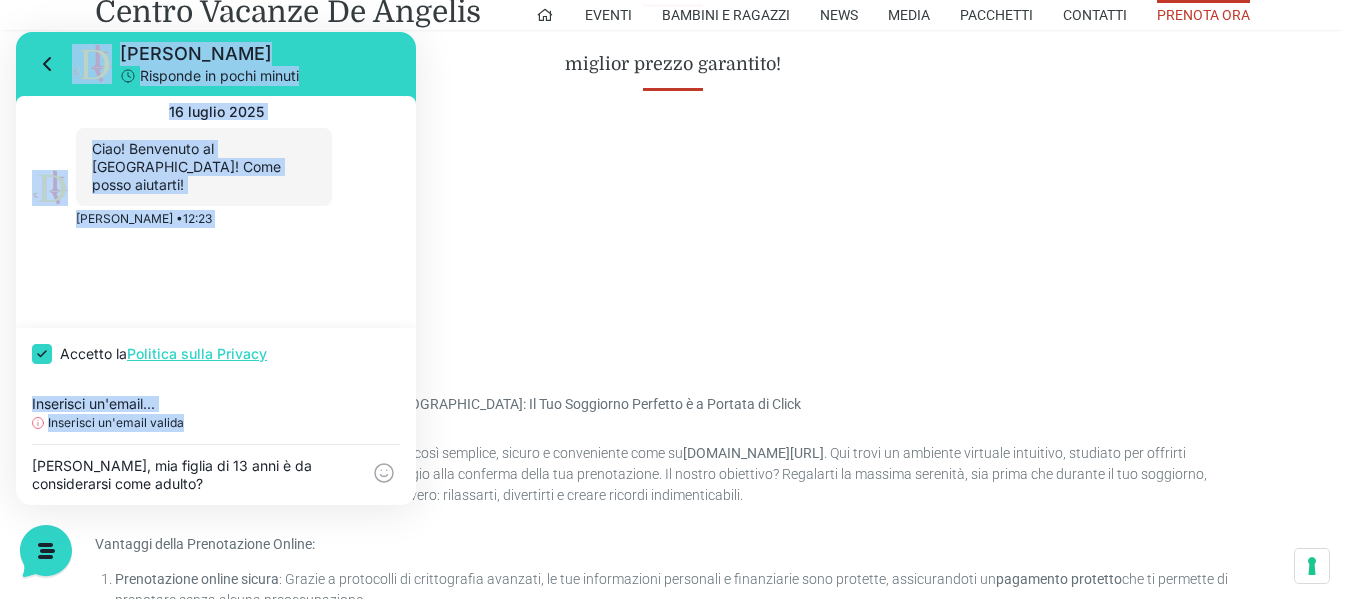 drag, startPoint x: 143, startPoint y: 497, endPoint x: 0, endPoint y: 468, distance: 145.91093 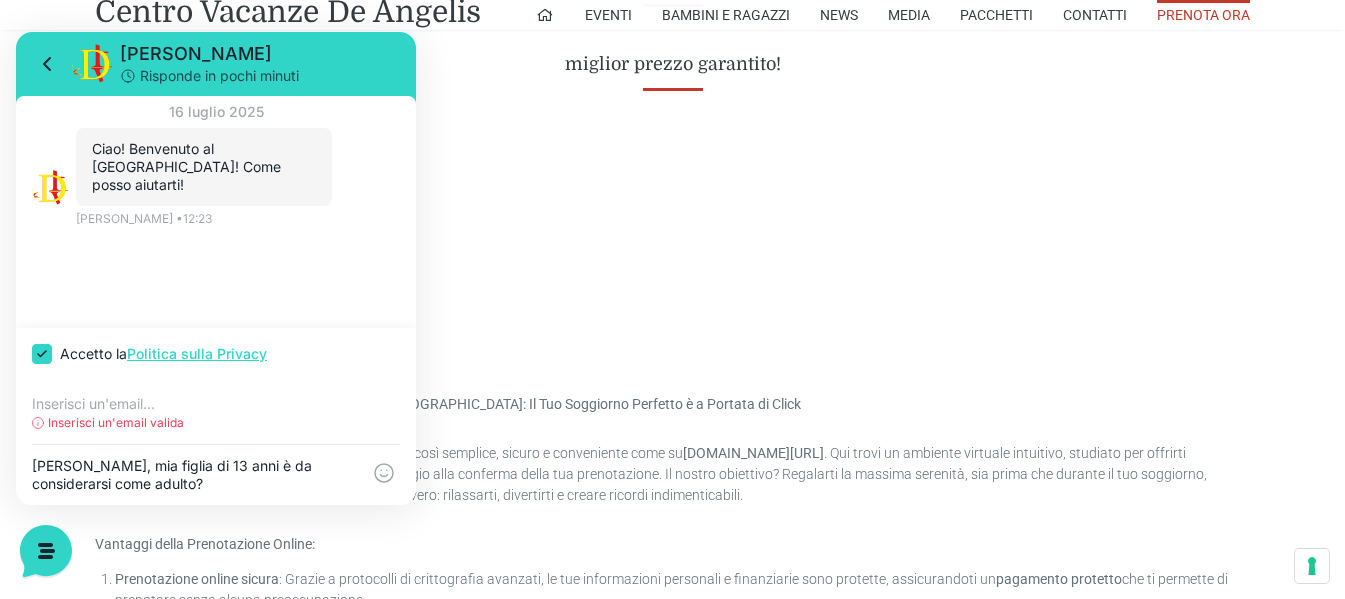click on "Buongiorno, mia figlia di 13 anni è da considerarsi come adulto?" at bounding box center [216, 475] 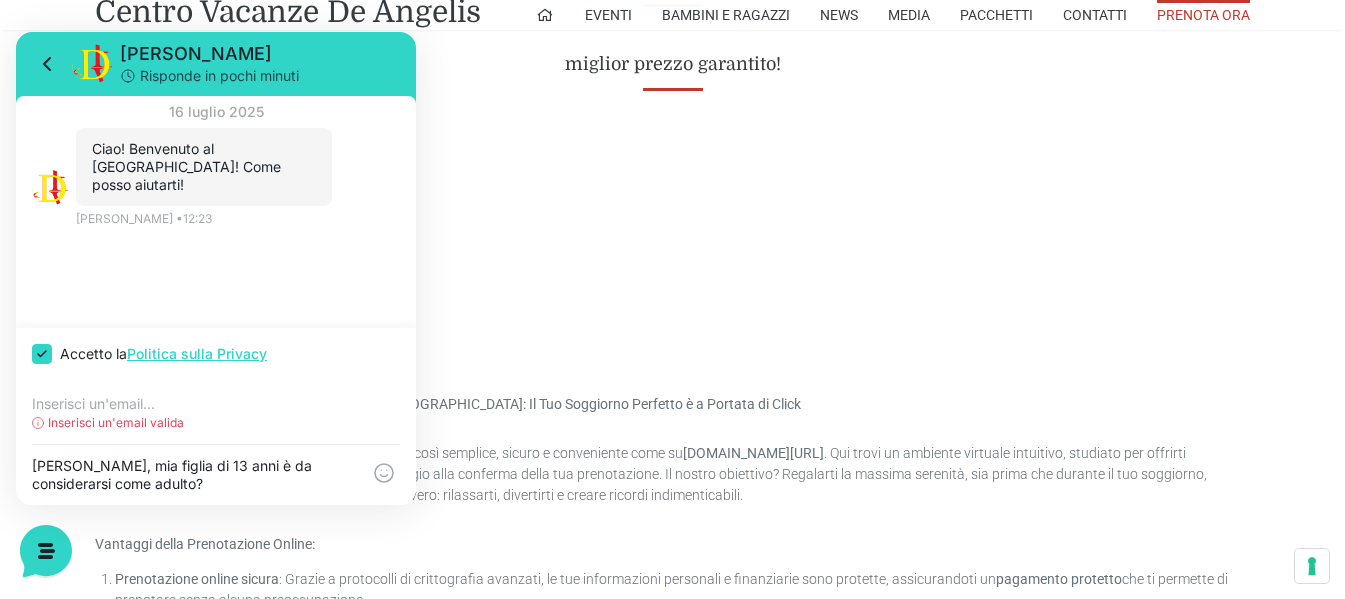 click on "16 luglio 2025 Ciao! Benvenuto al Centro Vacanze Resort! Come posso aiutarti! 12:23 Jerry •  12:23" at bounding box center [216, 212] 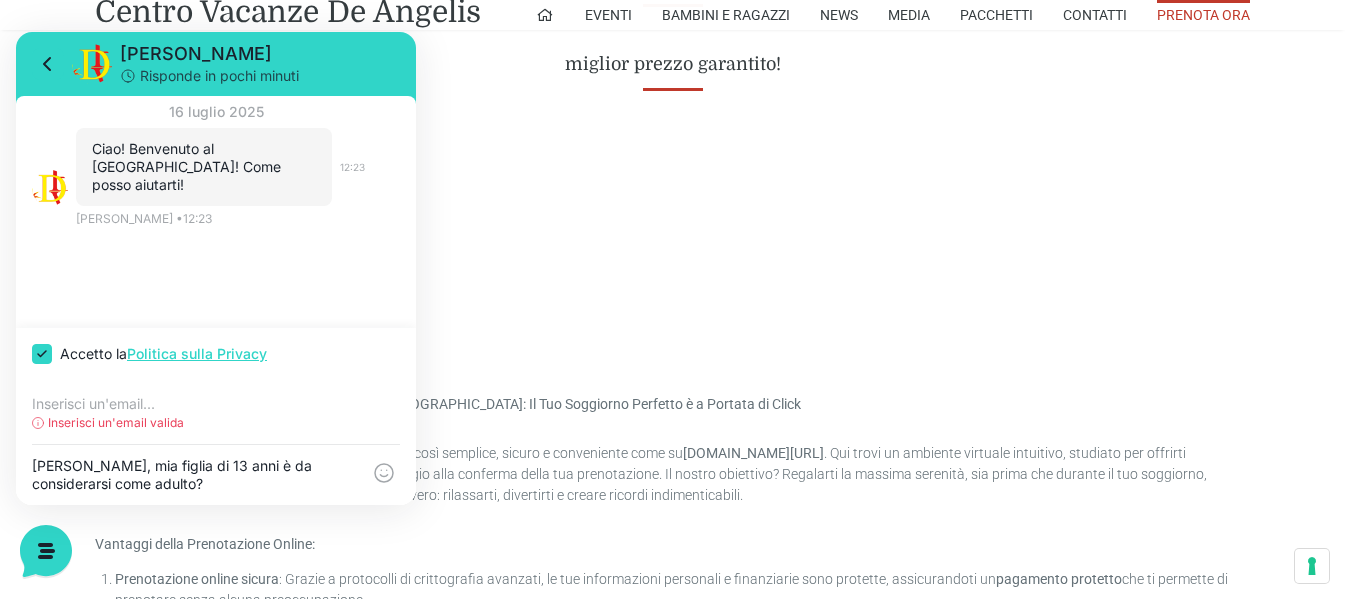 click on "Ciao! Benvenuto al [GEOGRAPHIC_DATA]! Come posso aiutarti!" at bounding box center (204, 167) 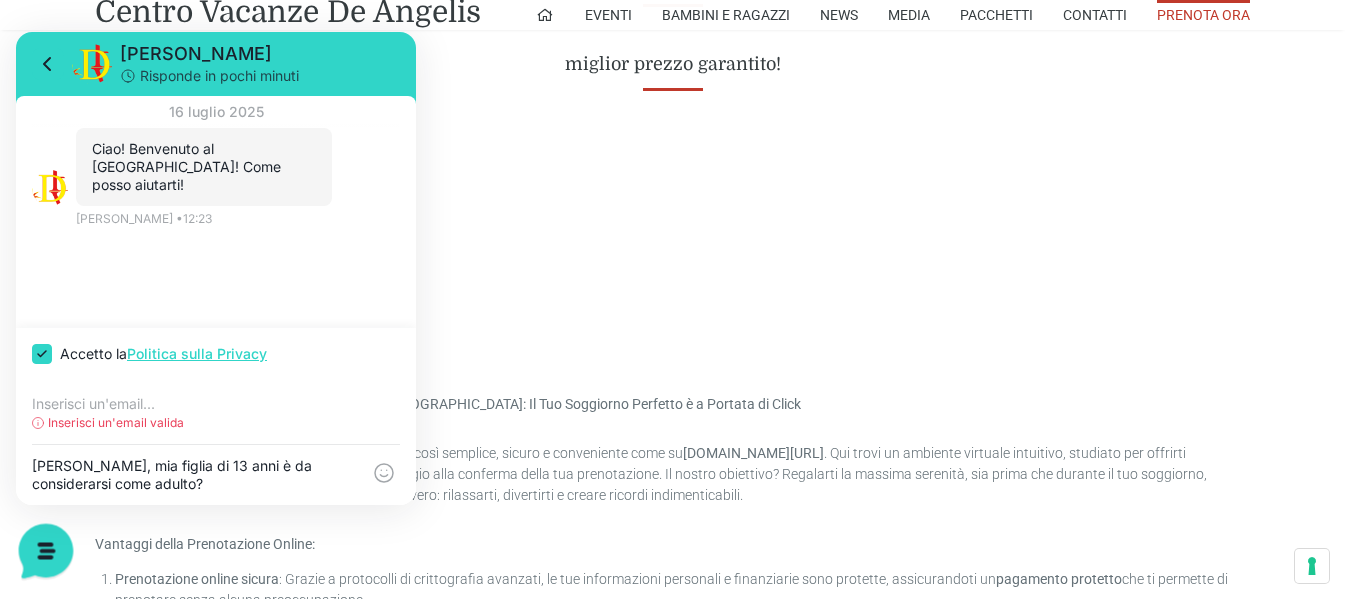 click 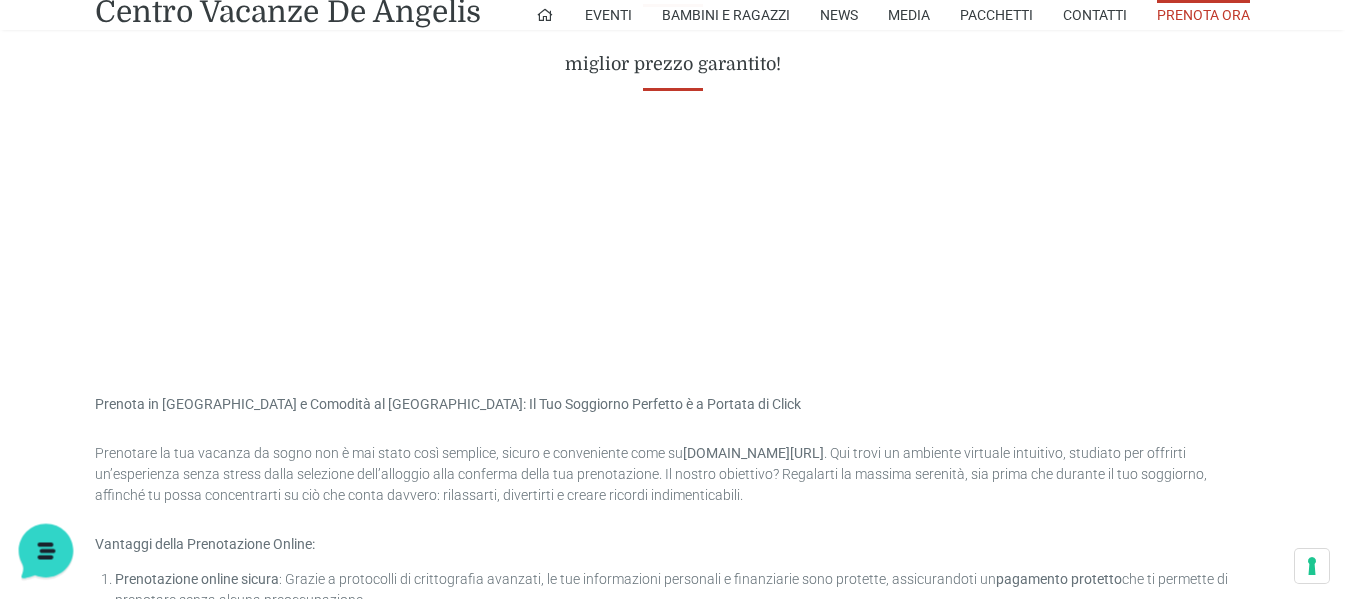 click 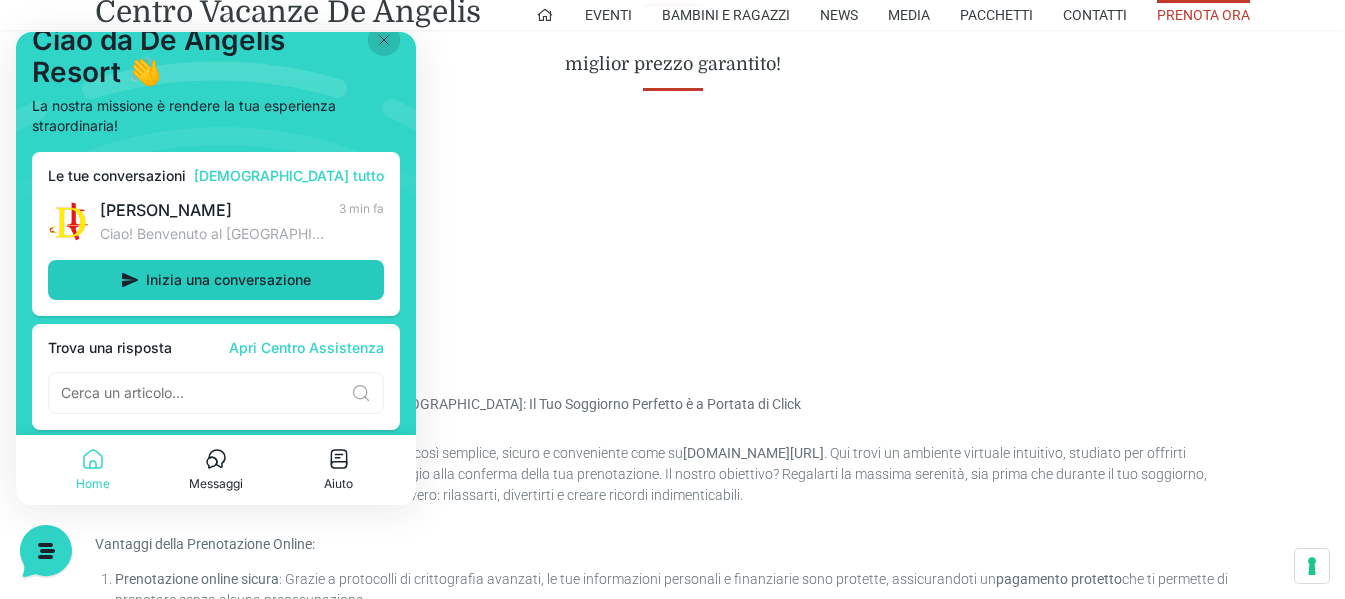 scroll, scrollTop: 35, scrollLeft: 0, axis: vertical 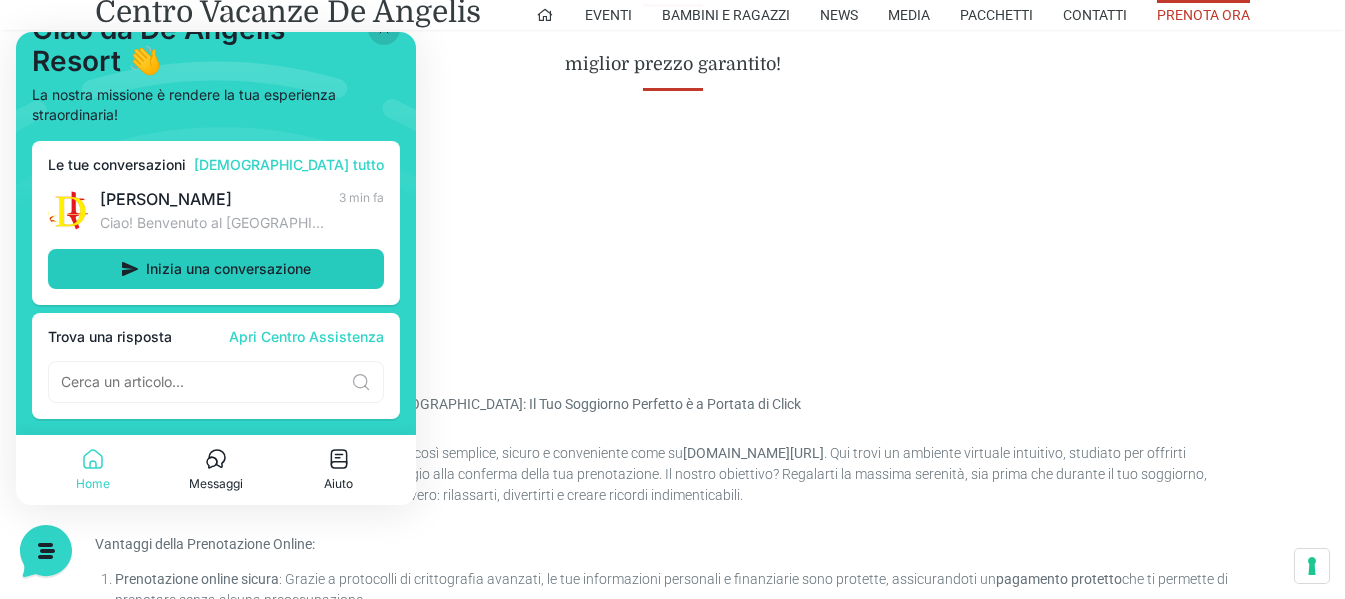 click on "Inizia una conversazione" at bounding box center (228, 269) 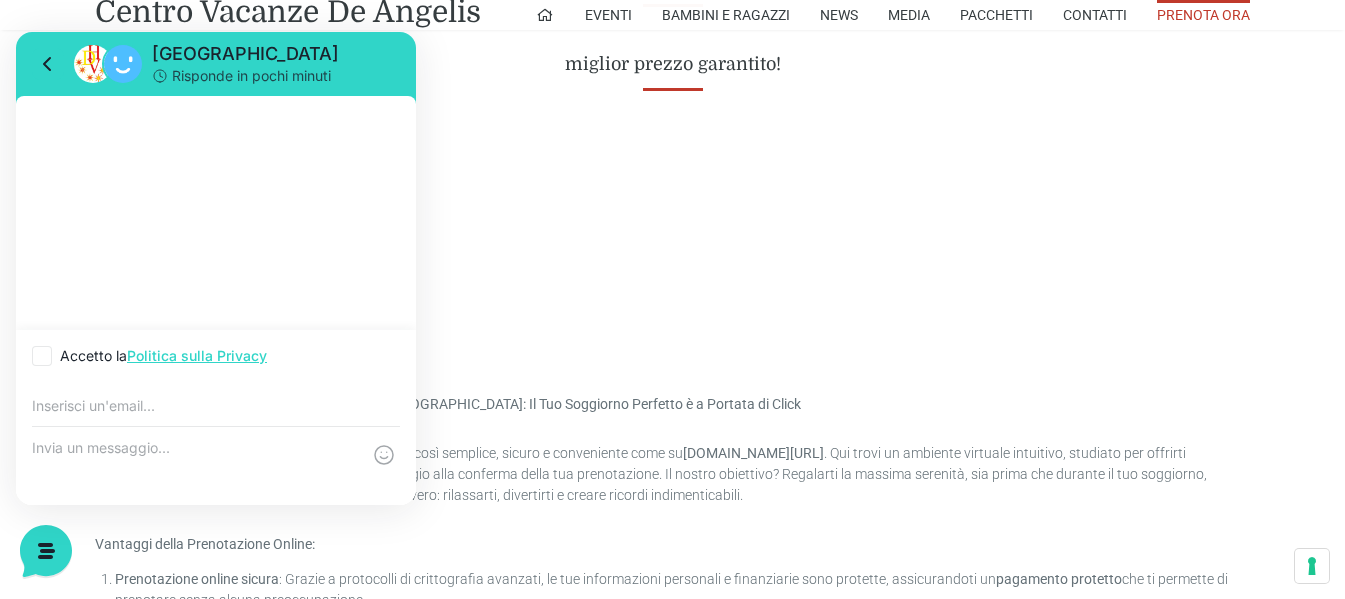 click 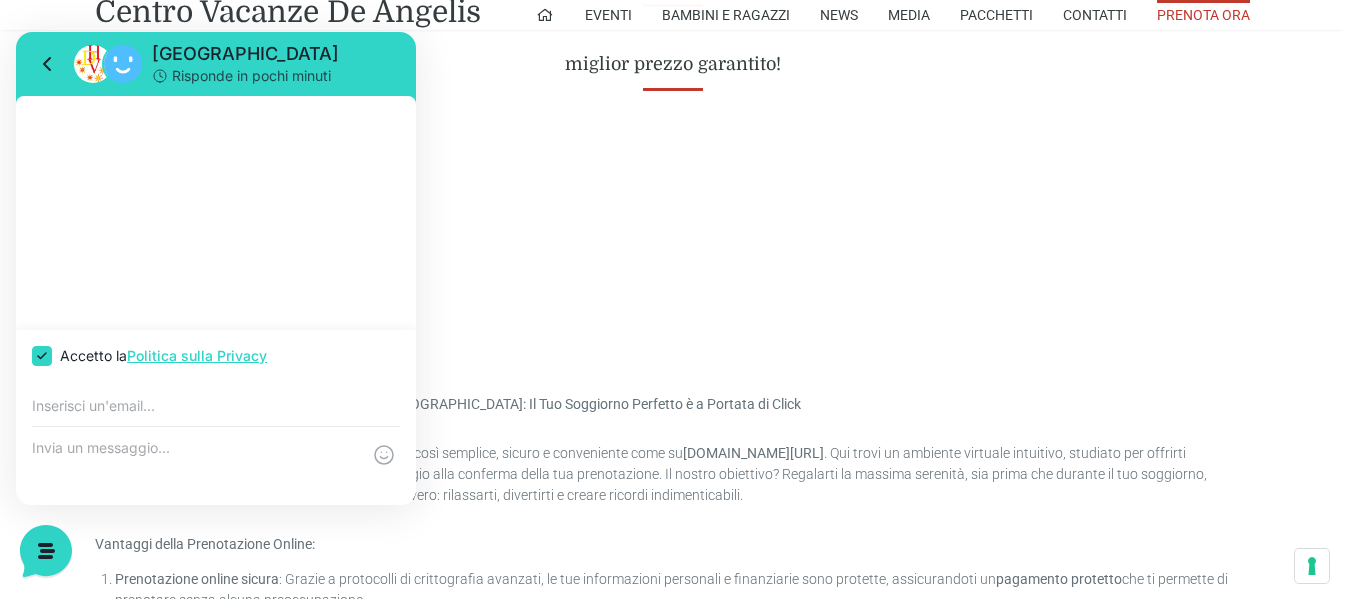 checkbox on "true" 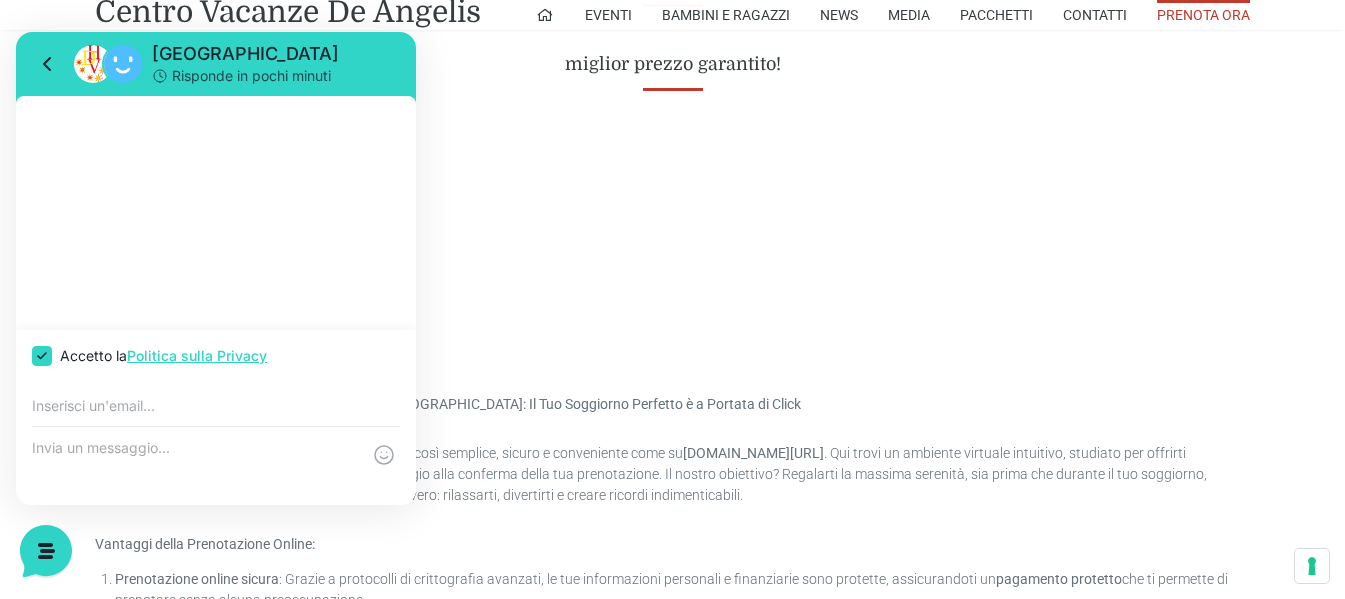 click at bounding box center [196, 466] 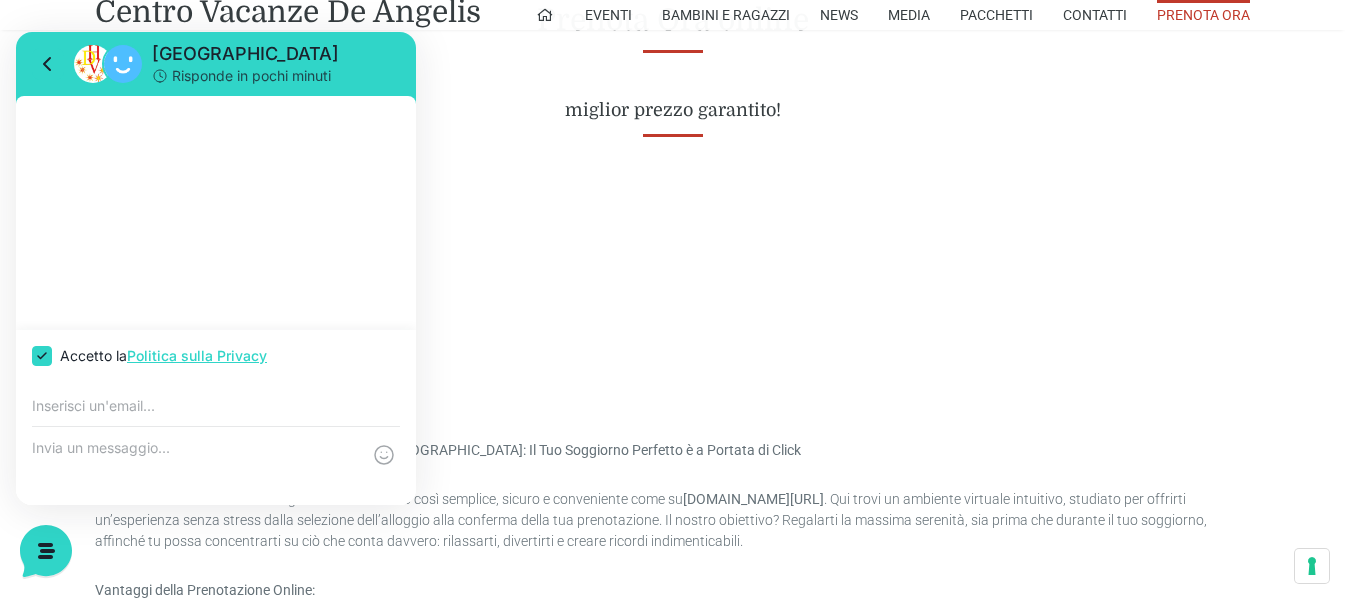 scroll, scrollTop: 900, scrollLeft: 0, axis: vertical 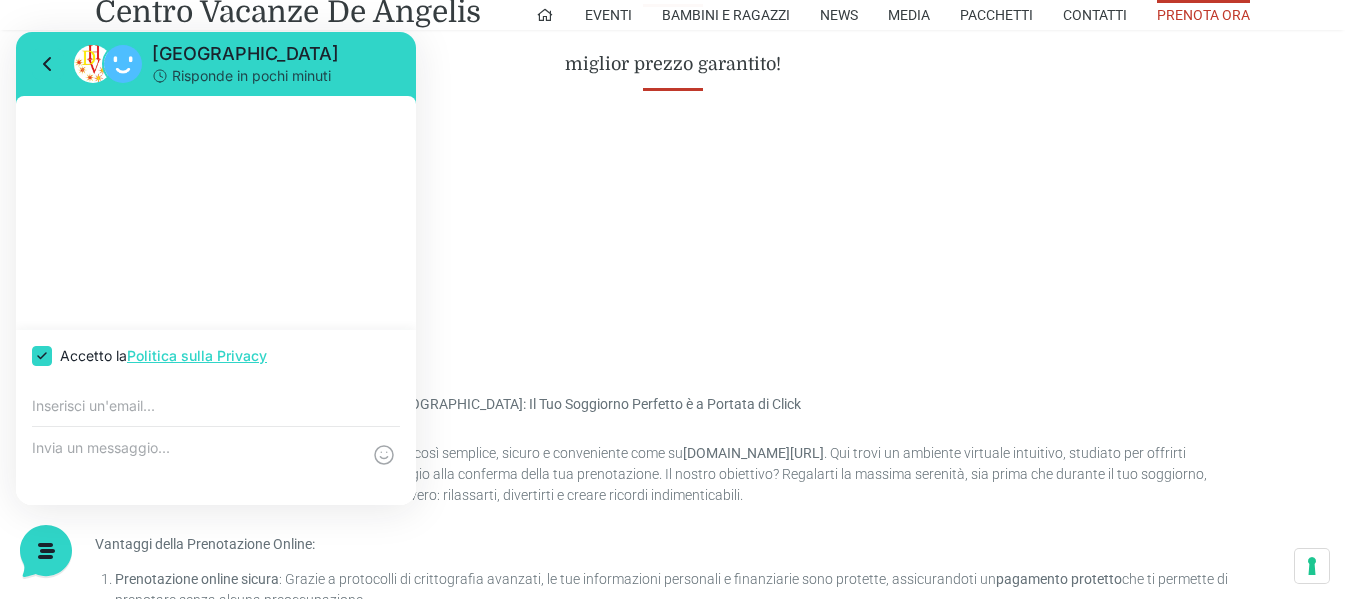 click at bounding box center (216, 213) 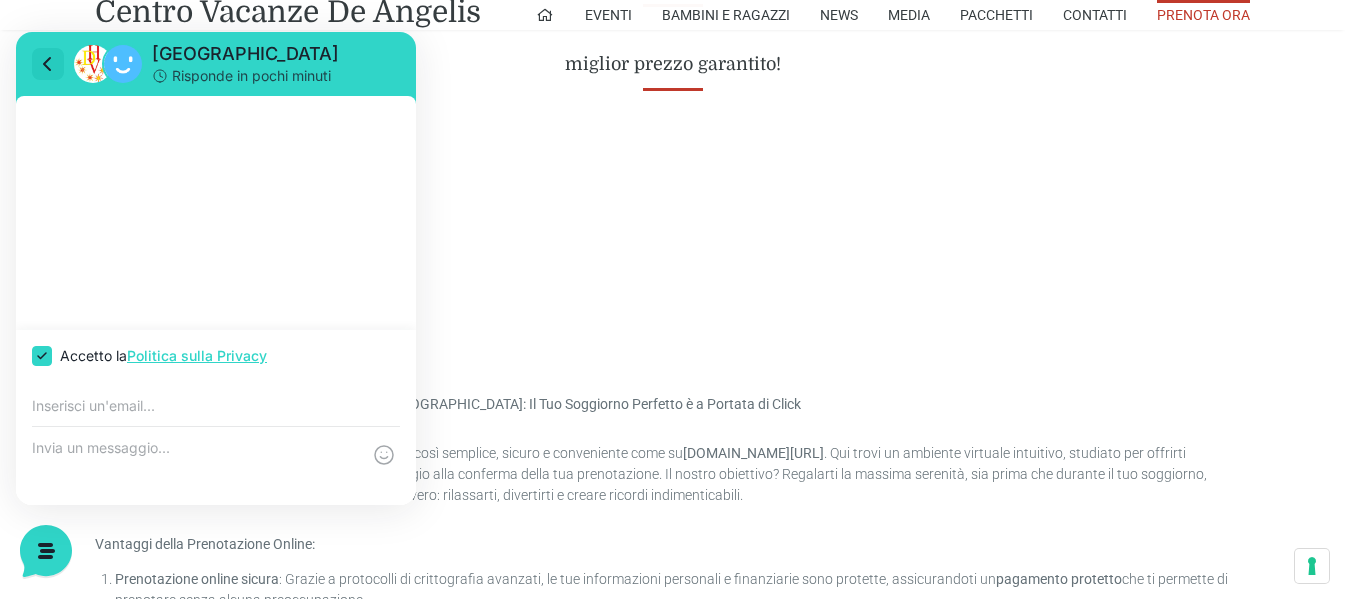 click 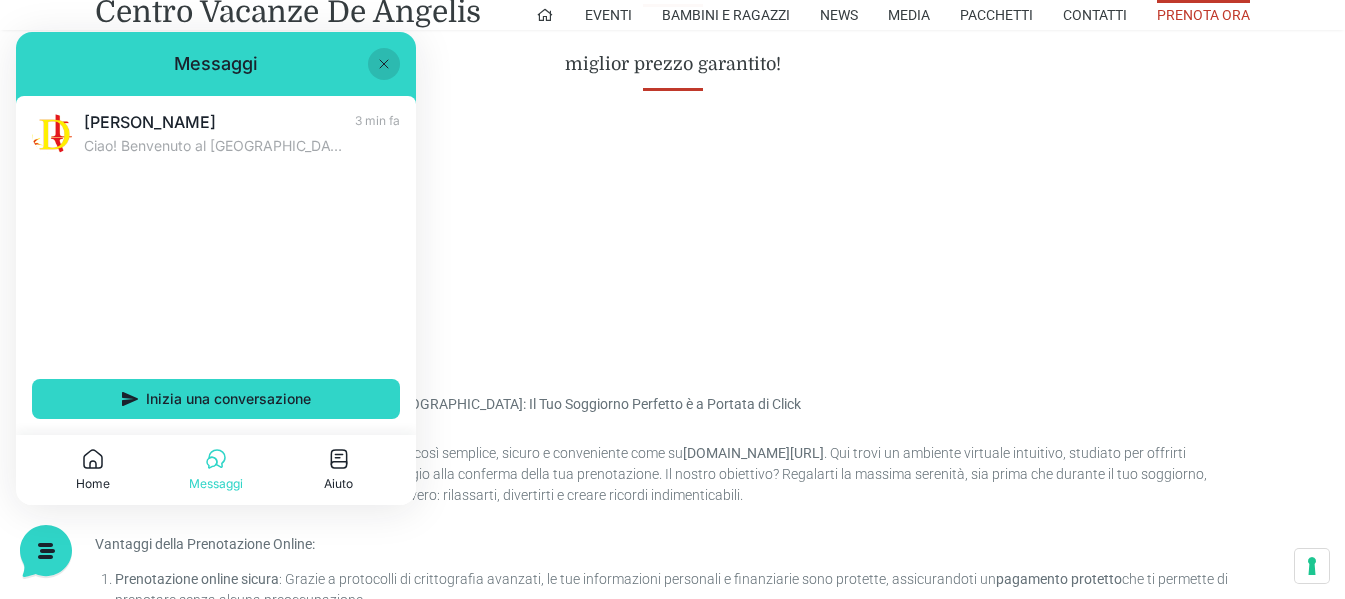 click 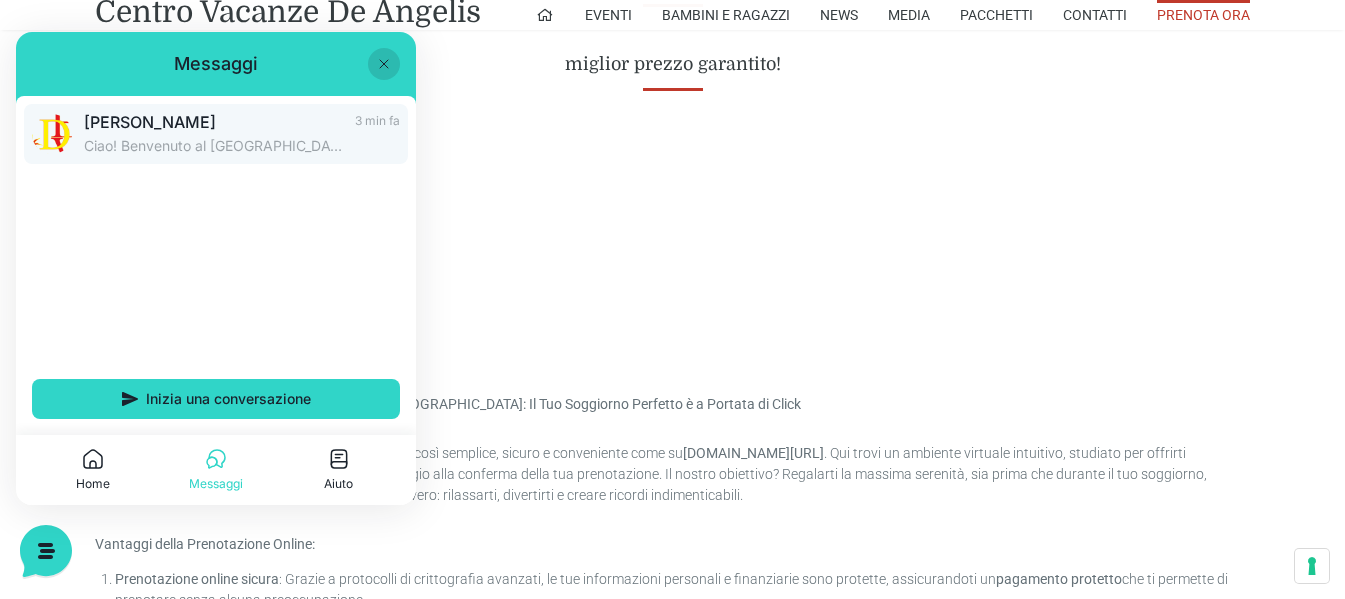 click on "Ciao! Benvenuto al [GEOGRAPHIC_DATA]! Come posso aiutarti!" at bounding box center [213, 146] 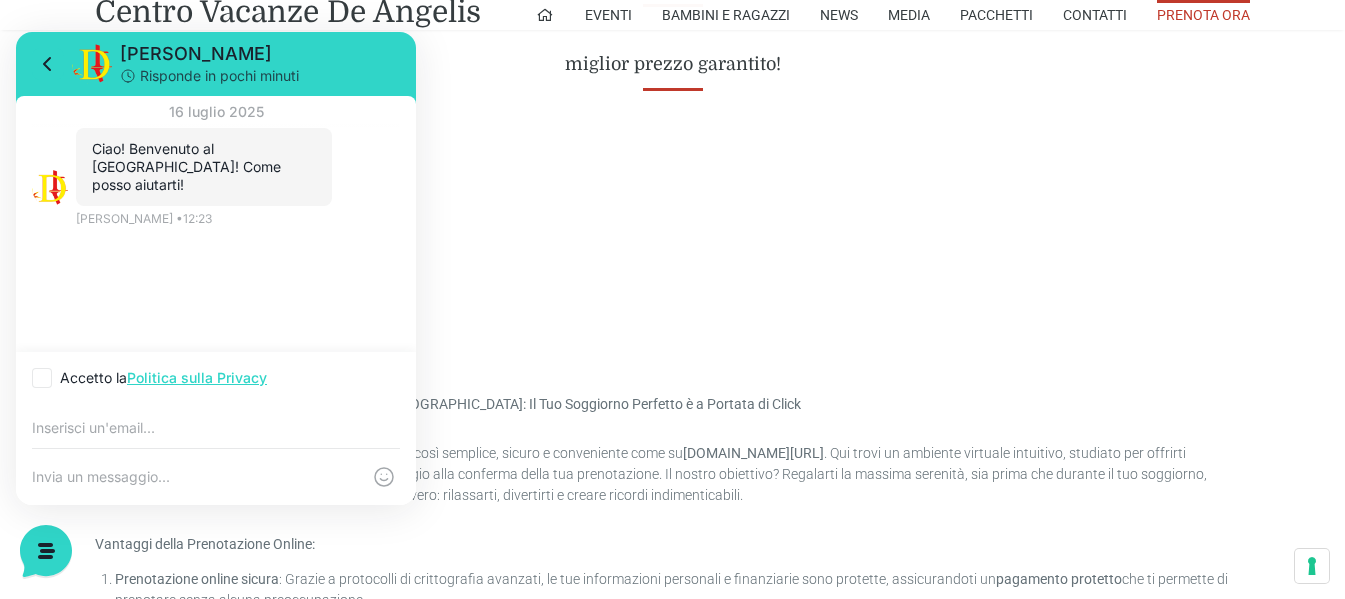 click 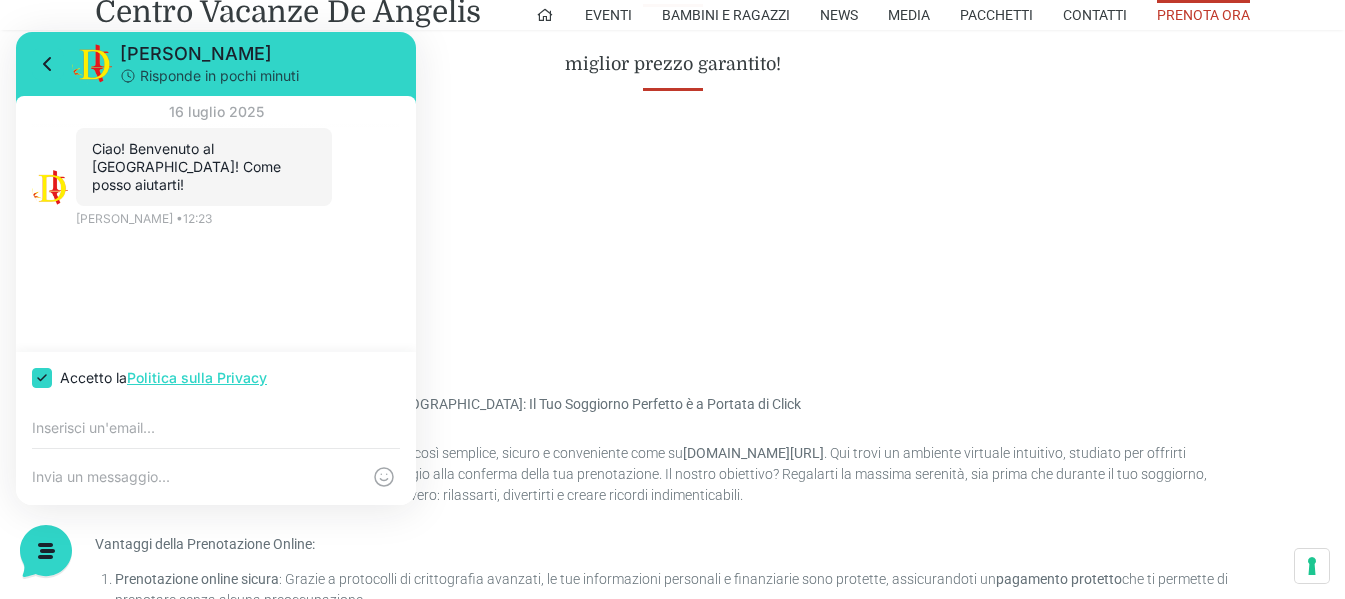 click on "Ciao! Benvenuto al Centro Vacanze Resort! Come posso aiutarti! 12:23 Jerry •  12:23" at bounding box center (216, 186) 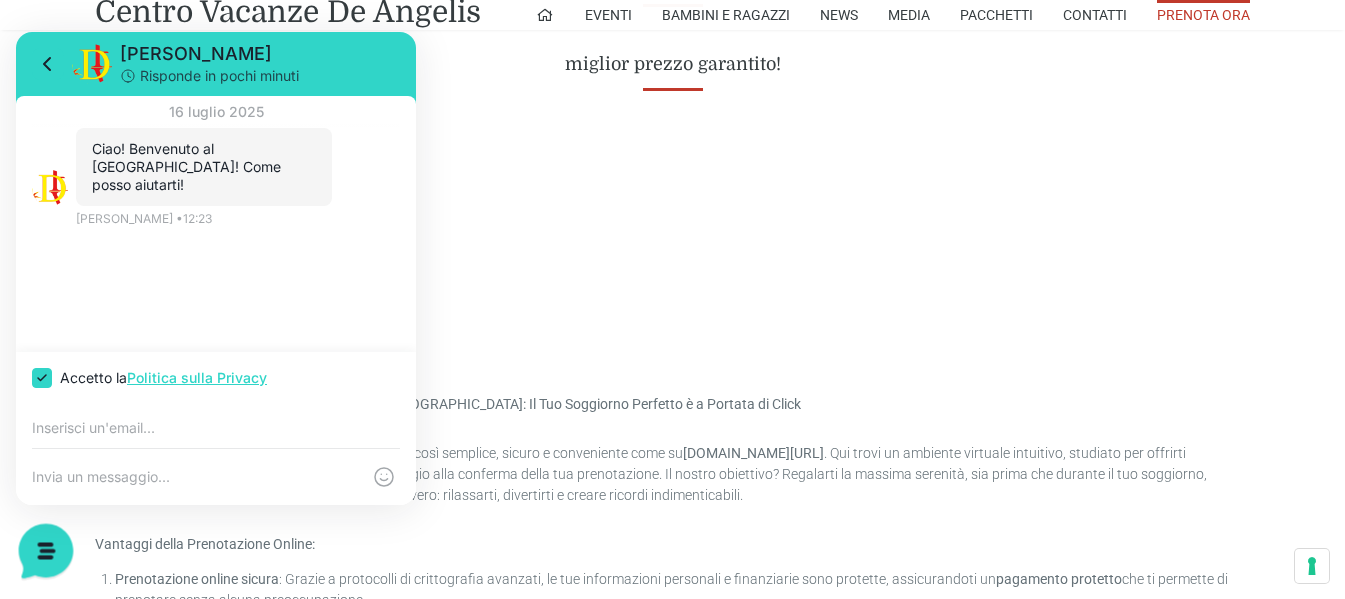 click 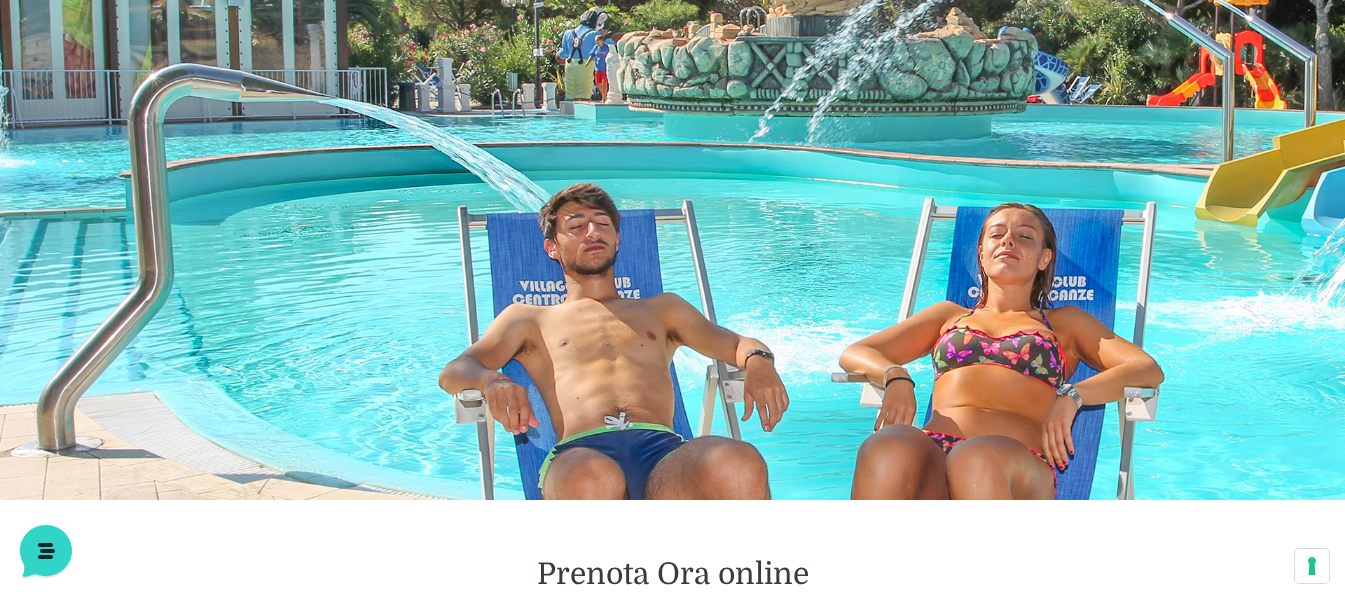 scroll, scrollTop: 0, scrollLeft: 0, axis: both 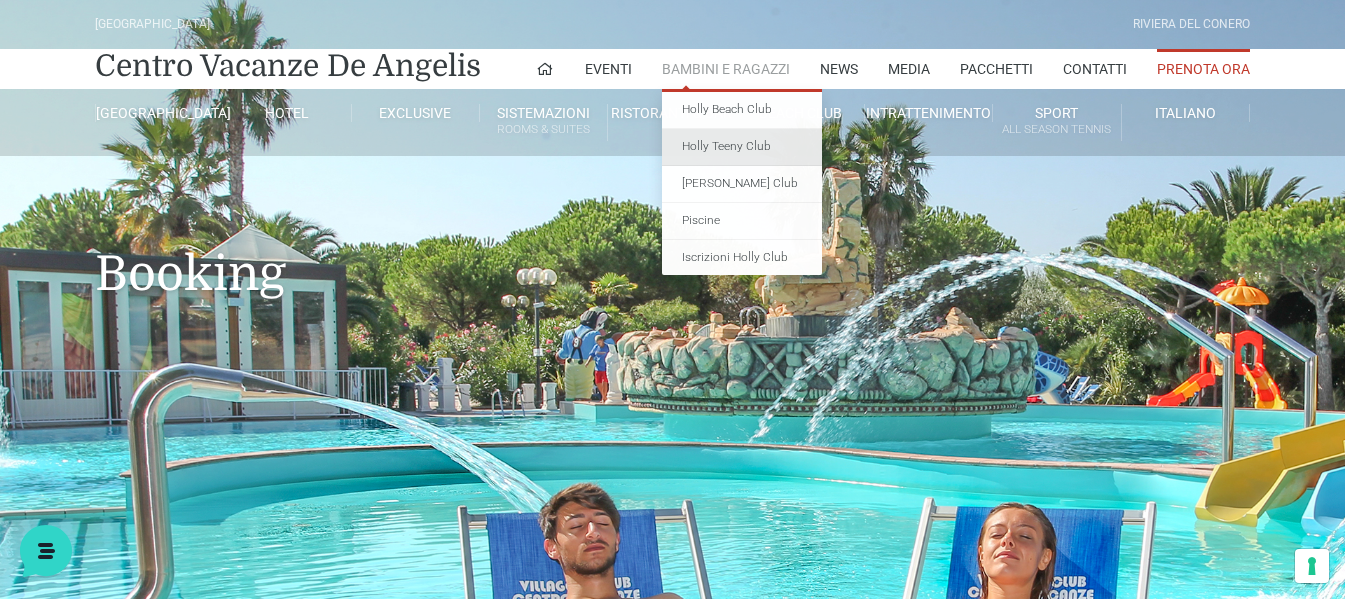 click on "Holly Teeny Club" at bounding box center (742, 147) 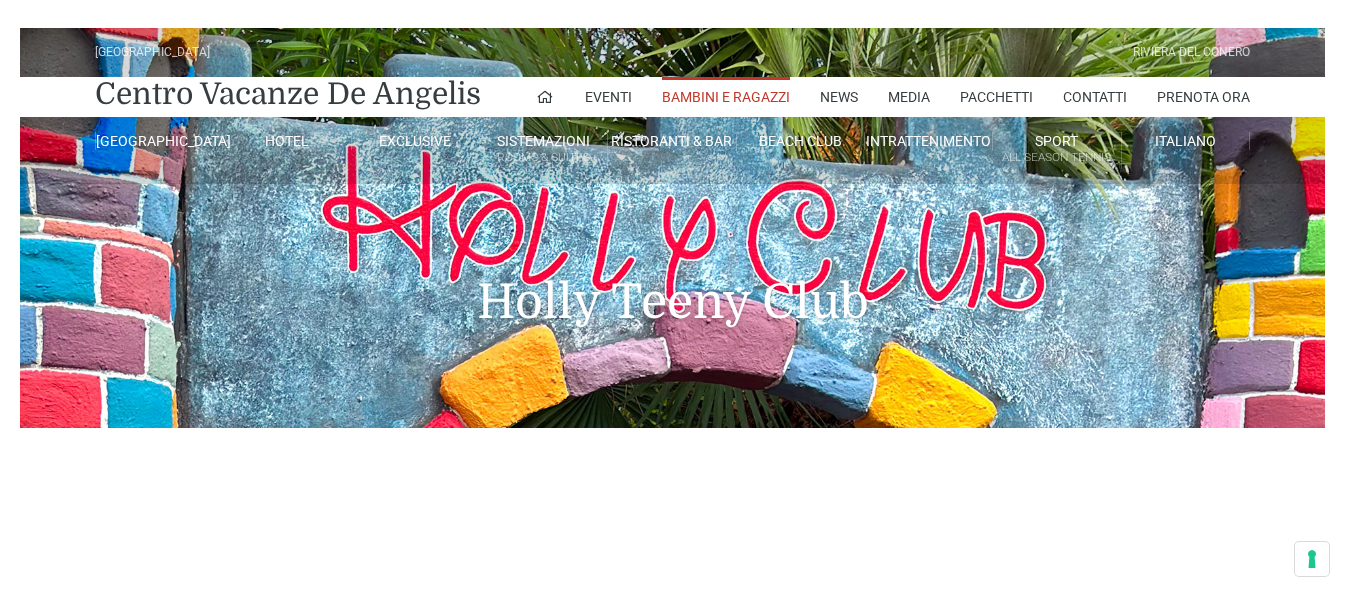 scroll, scrollTop: 0, scrollLeft: 0, axis: both 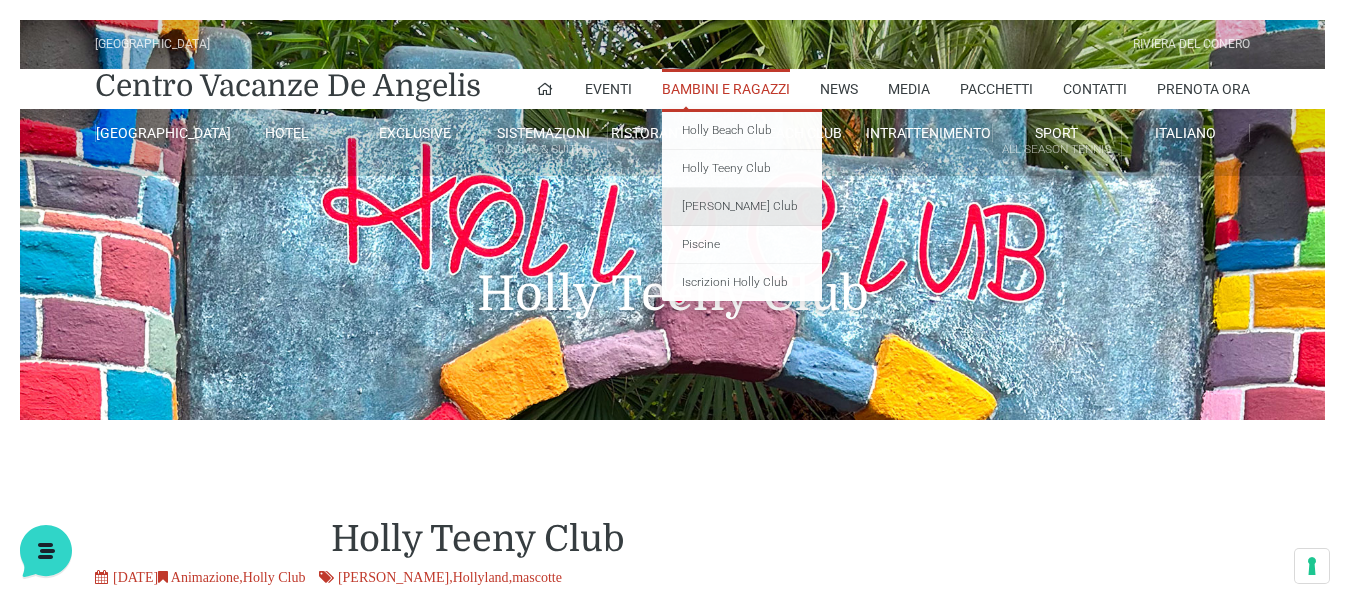 click on "[PERSON_NAME] Club" at bounding box center (742, 207) 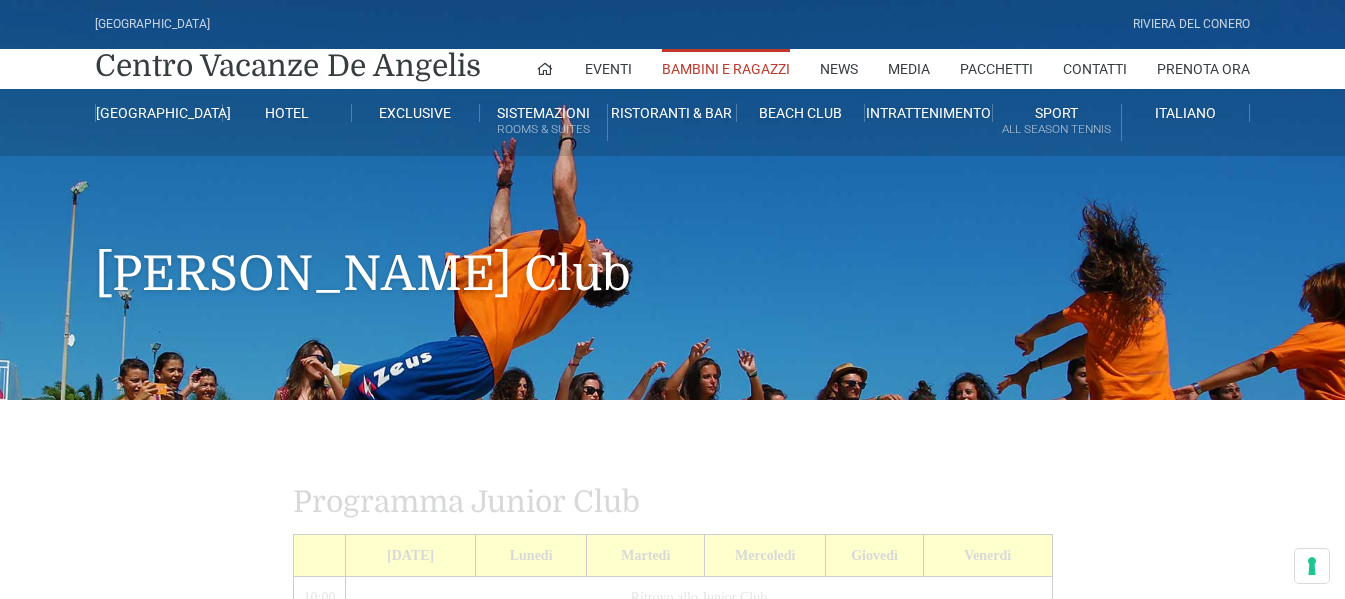 scroll, scrollTop: 0, scrollLeft: 0, axis: both 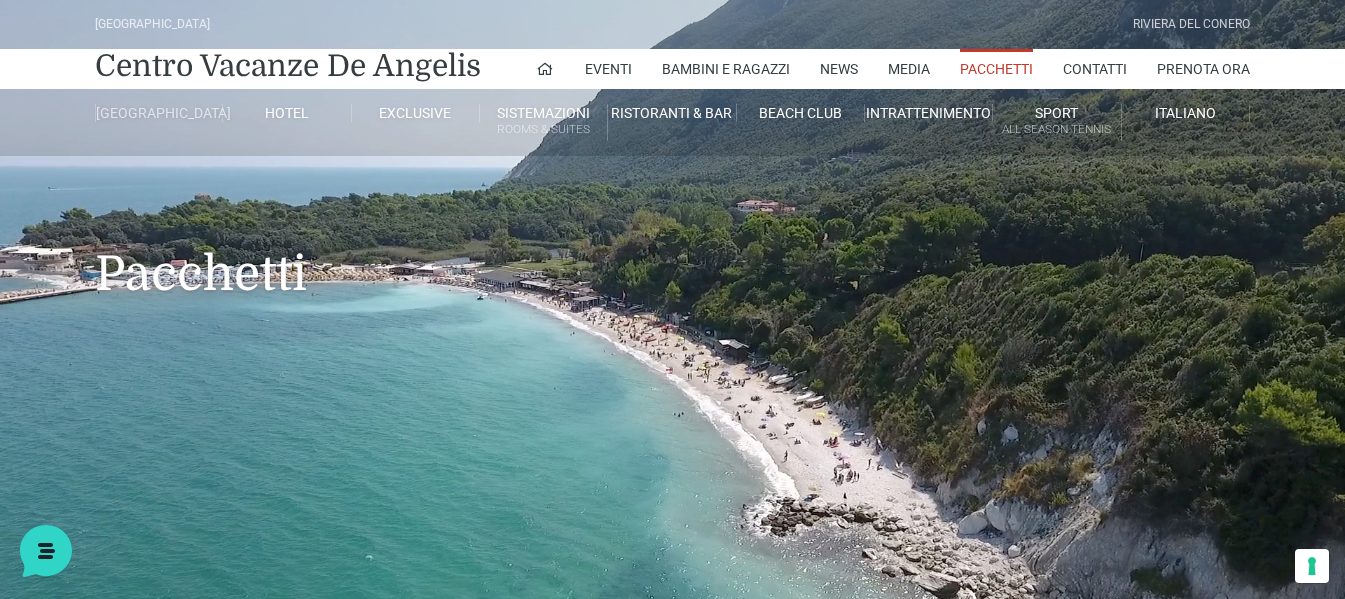 click on "[GEOGRAPHIC_DATA]" at bounding box center (159, 113) 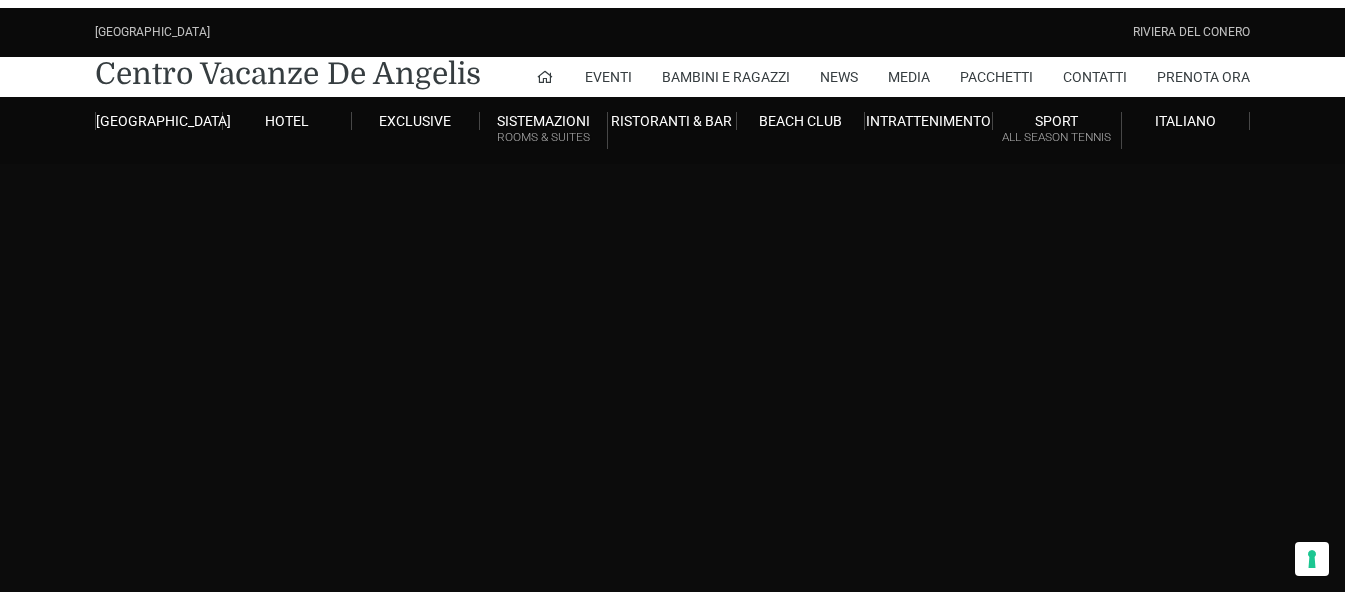 scroll, scrollTop: 0, scrollLeft: 0, axis: both 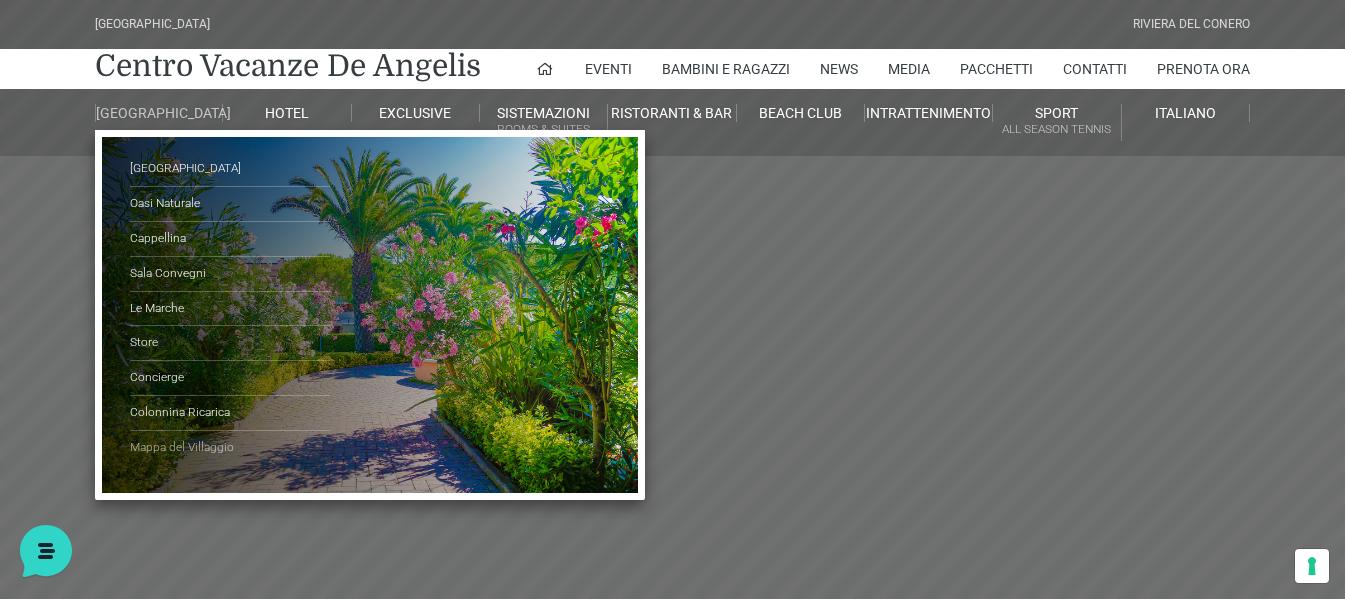 click on "Mappa del Villaggio" at bounding box center [230, 448] 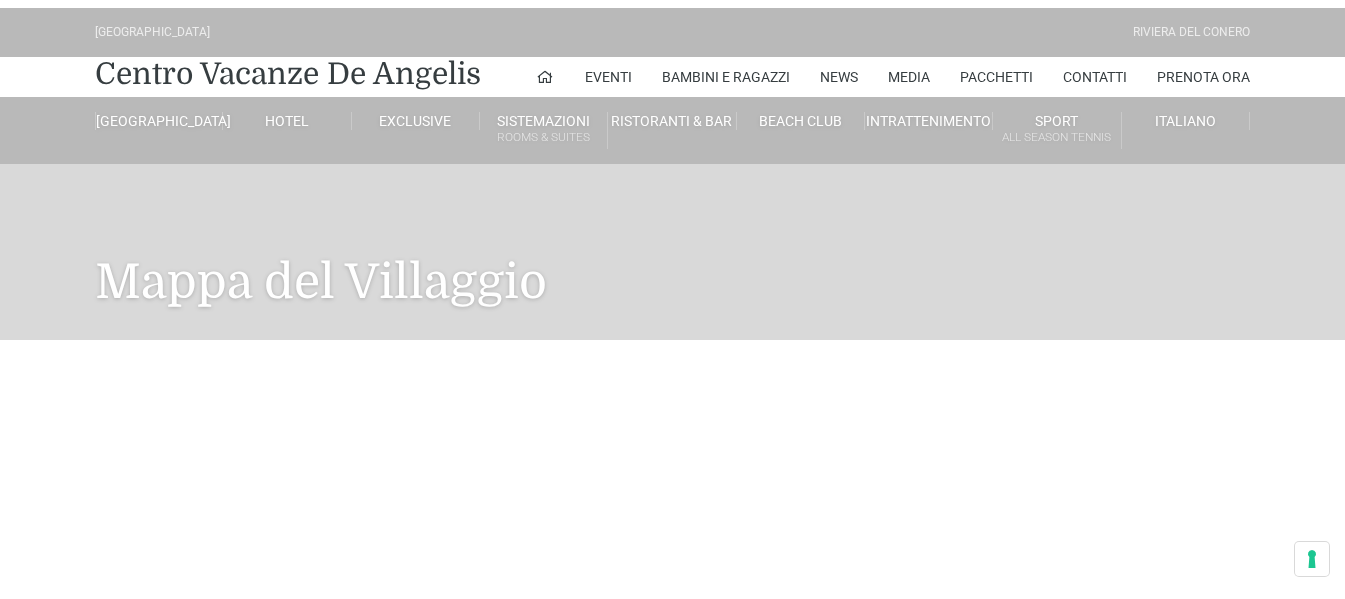 scroll, scrollTop: 0, scrollLeft: 0, axis: both 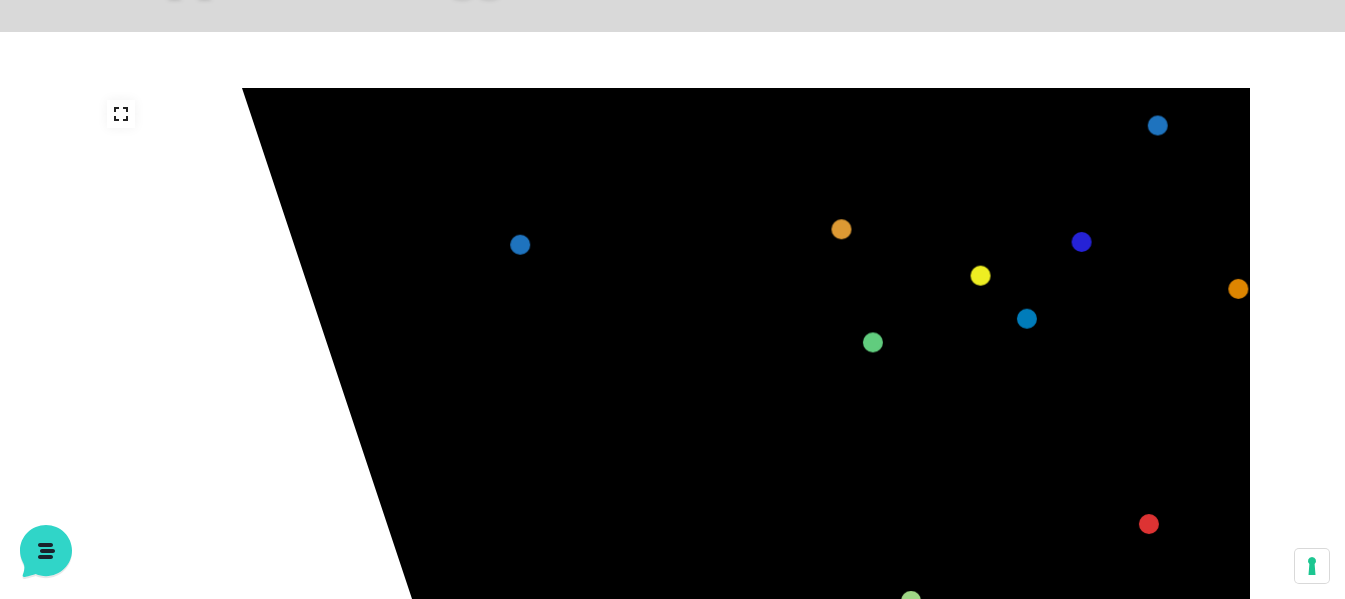 click 